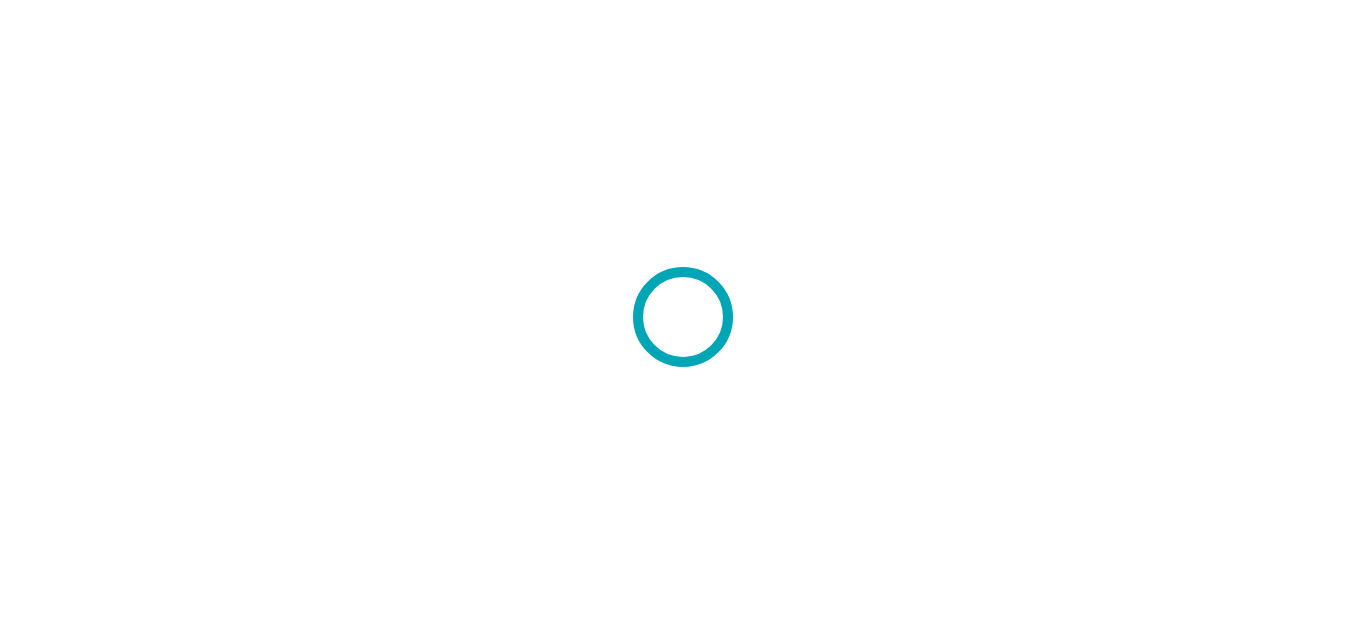 scroll, scrollTop: 0, scrollLeft: 0, axis: both 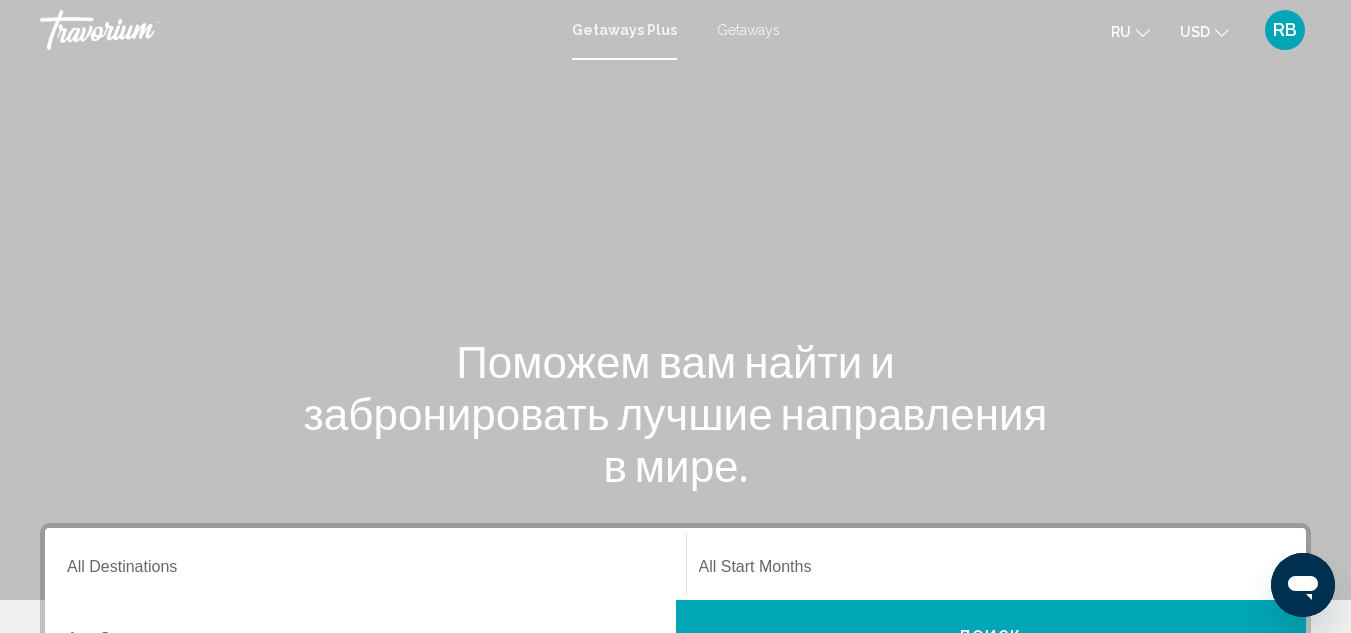 click on "Getaways" at bounding box center [748, 30] 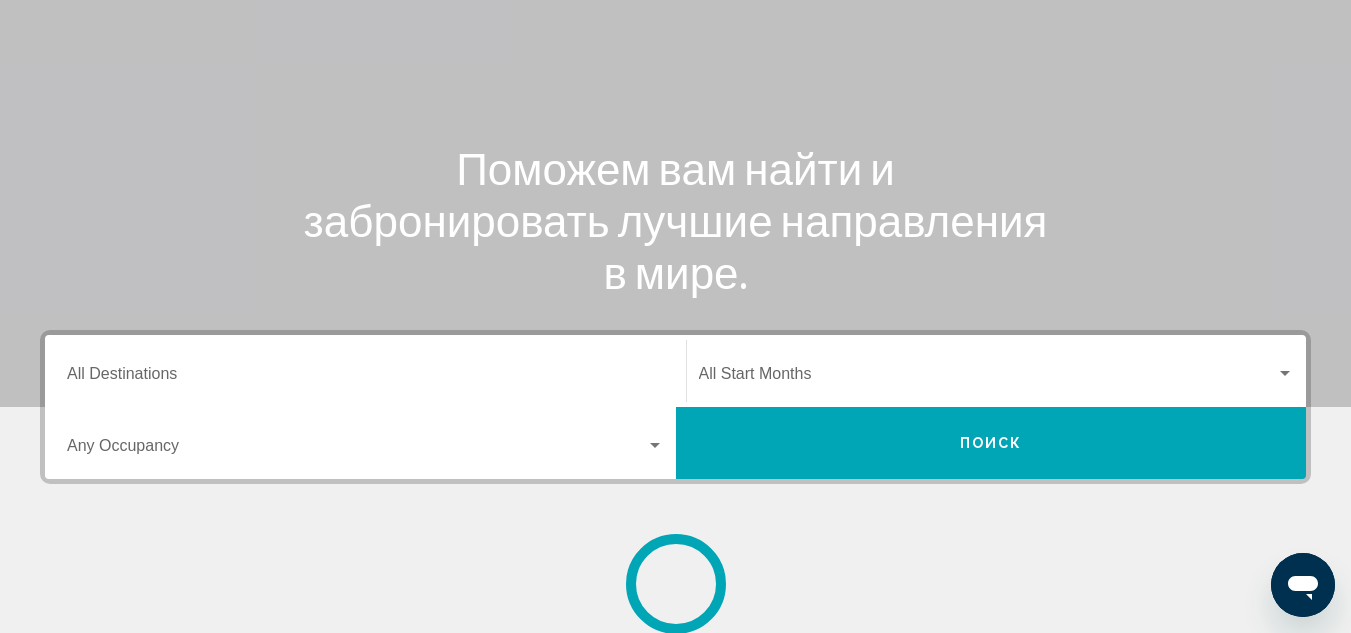 scroll, scrollTop: 400, scrollLeft: 0, axis: vertical 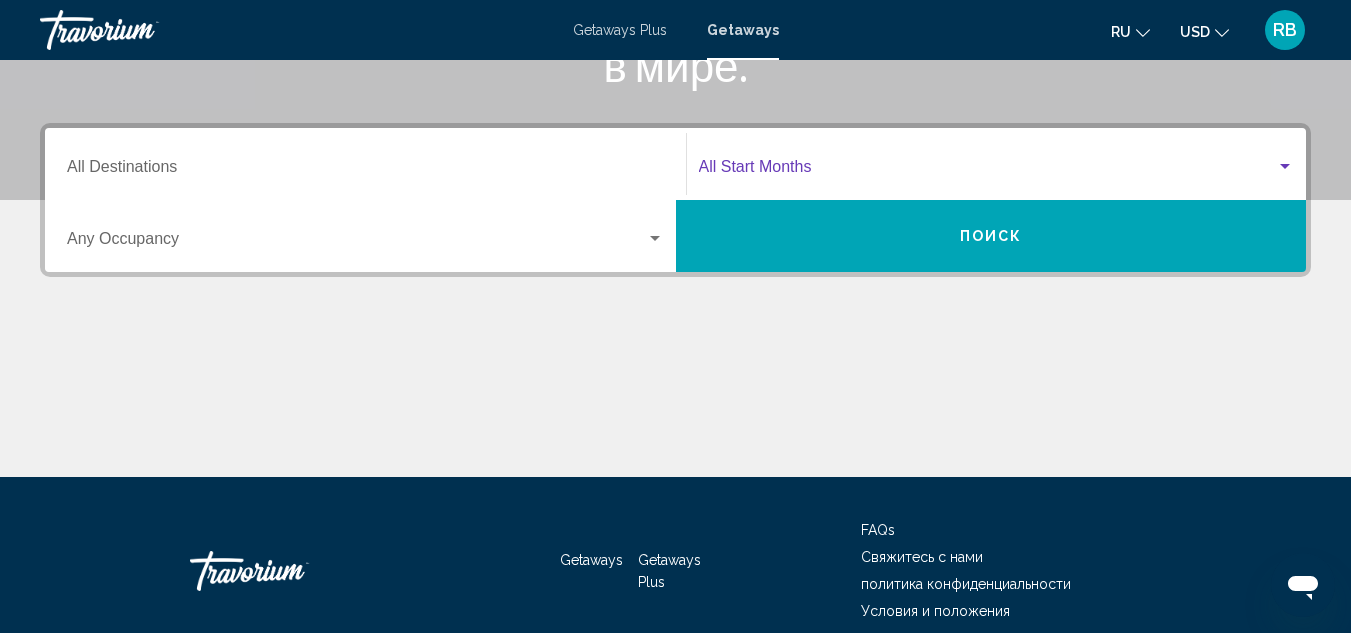 click at bounding box center [988, 171] 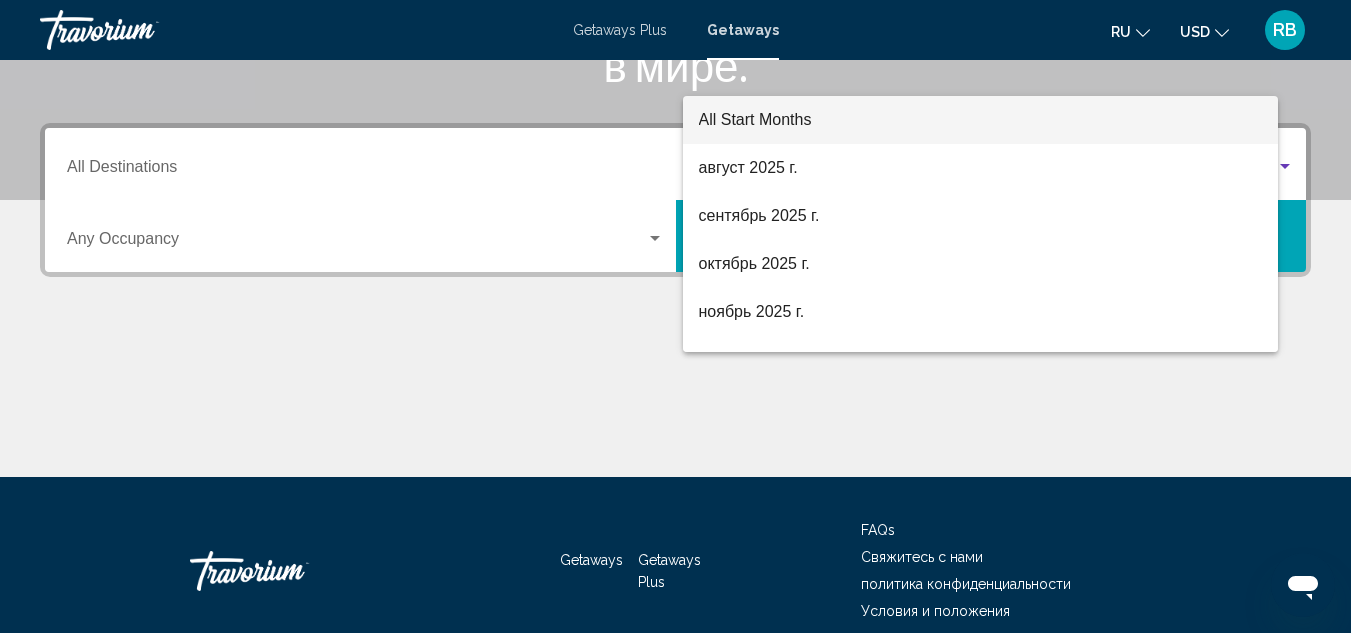 scroll, scrollTop: 458, scrollLeft: 0, axis: vertical 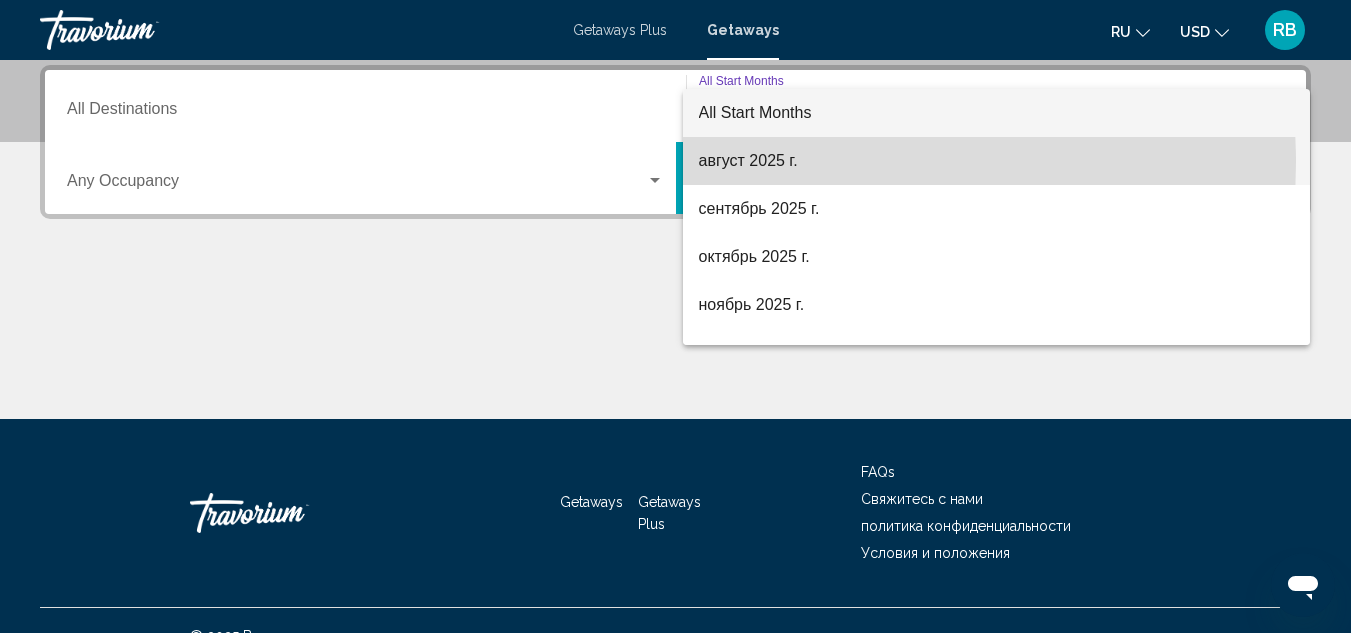click on "август 2025 г." at bounding box center (997, 161) 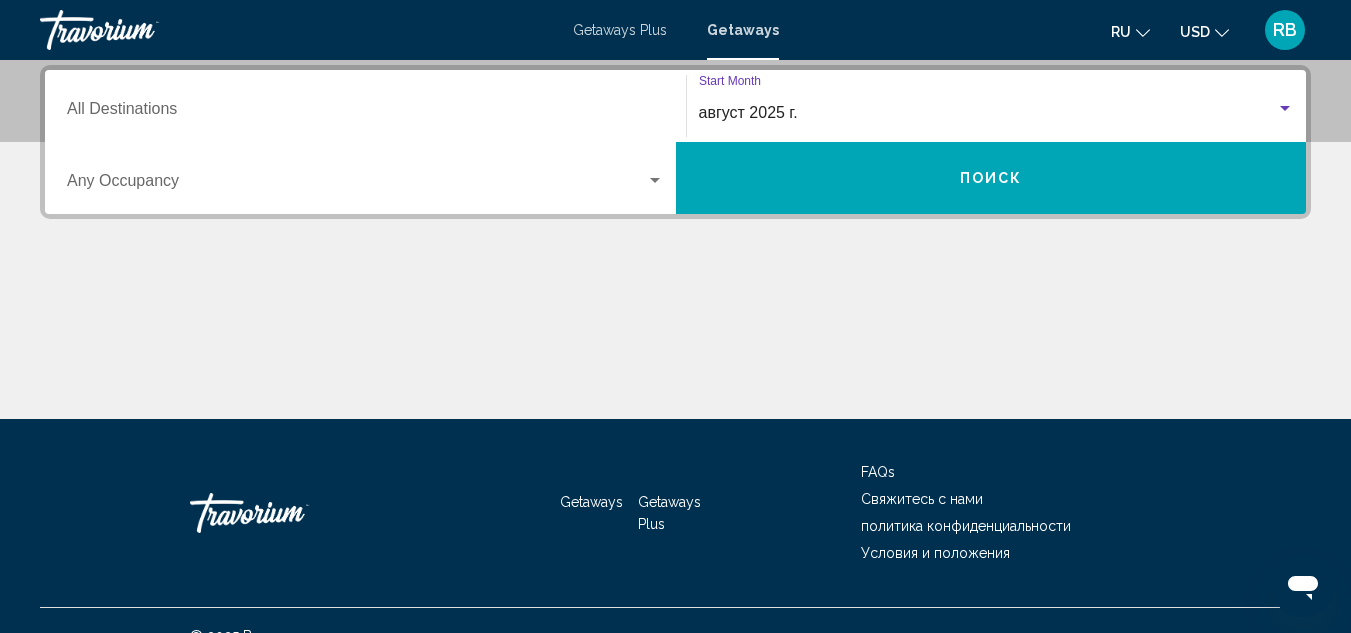 click on "Поиск" at bounding box center (991, 178) 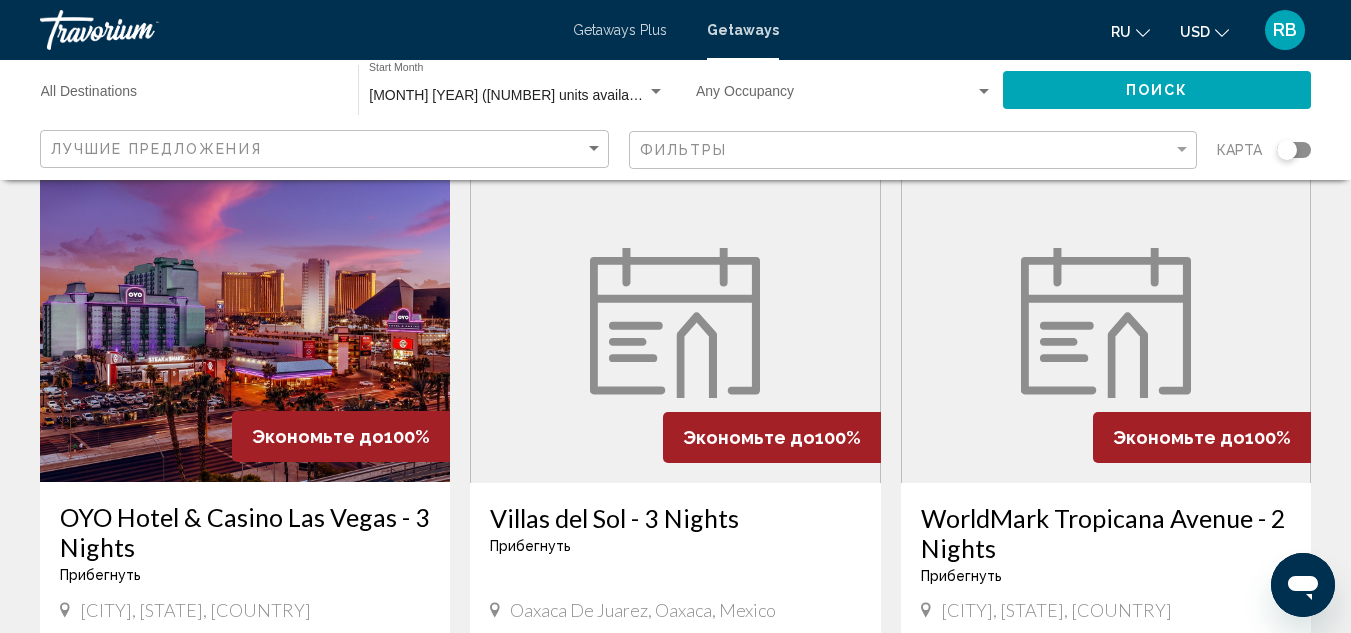 scroll, scrollTop: 0, scrollLeft: 0, axis: both 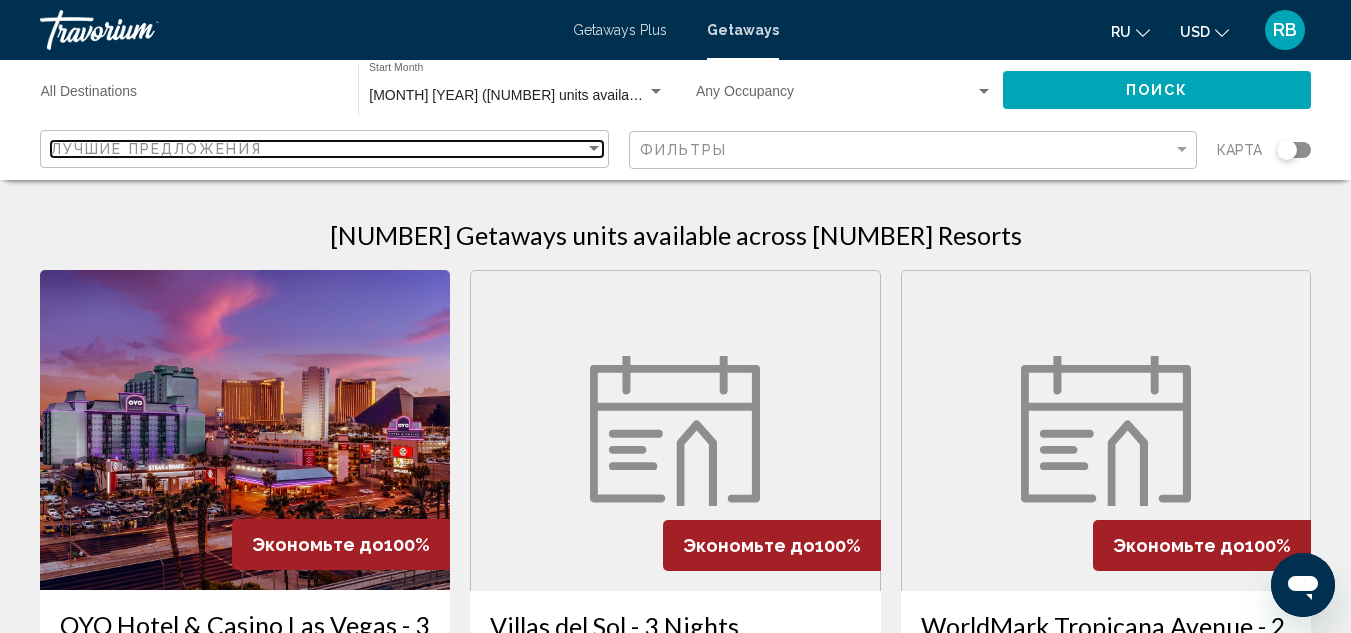 click on "Лучшие предложения" at bounding box center [318, 149] 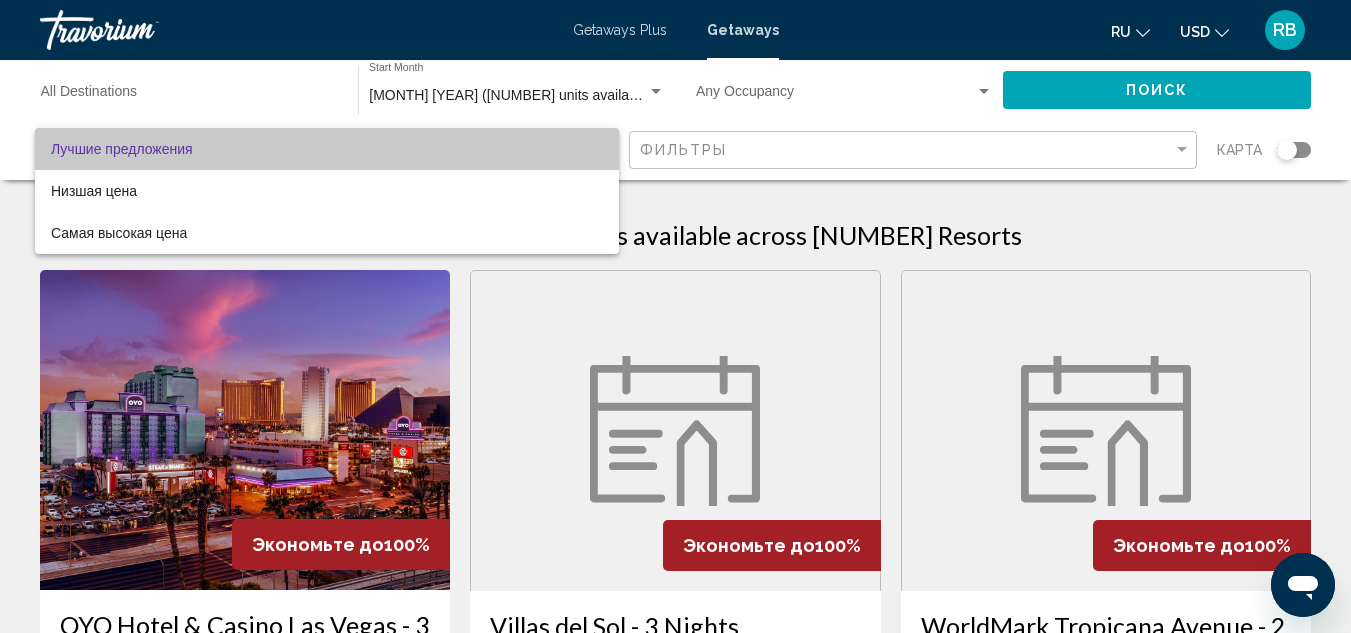 click on "Лучшие предложения" at bounding box center (327, 149) 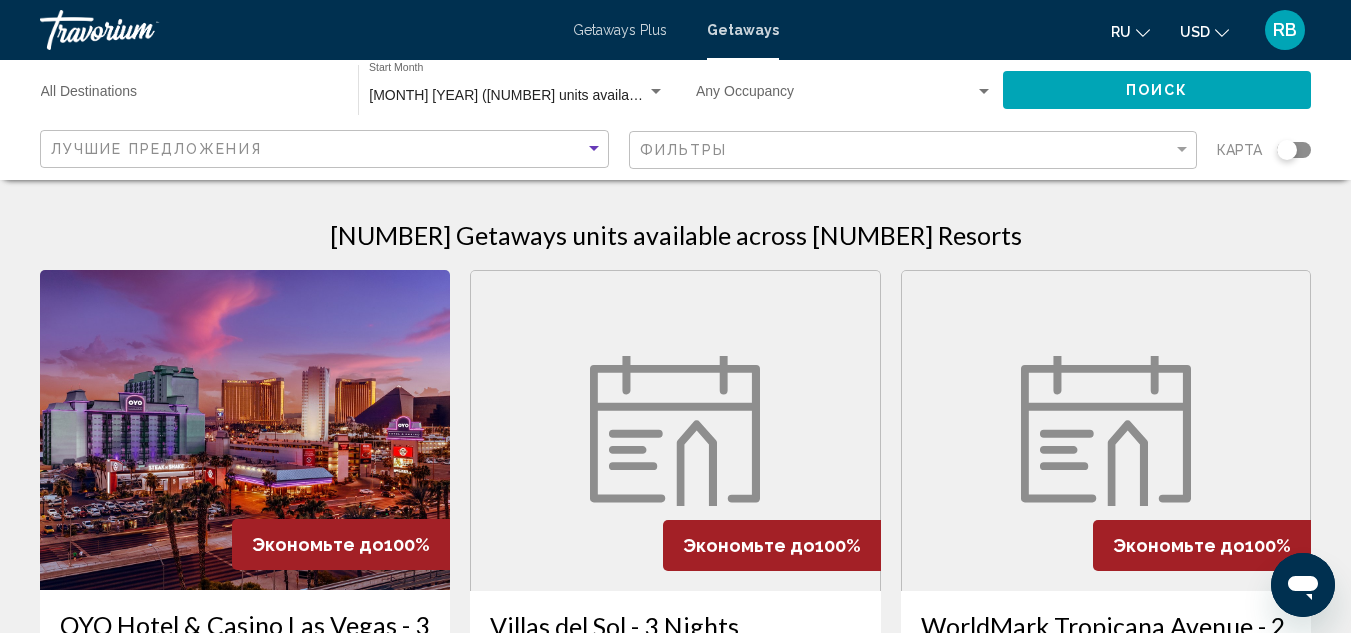 click on "Фильтры" 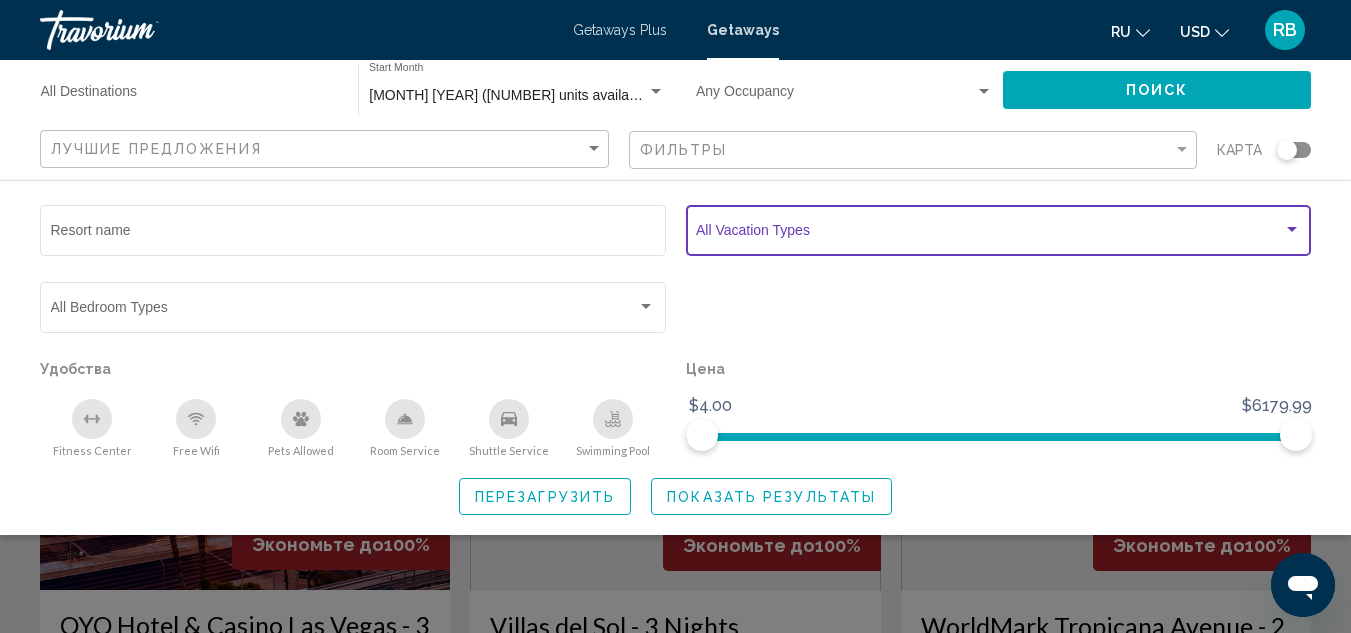 click at bounding box center [989, 234] 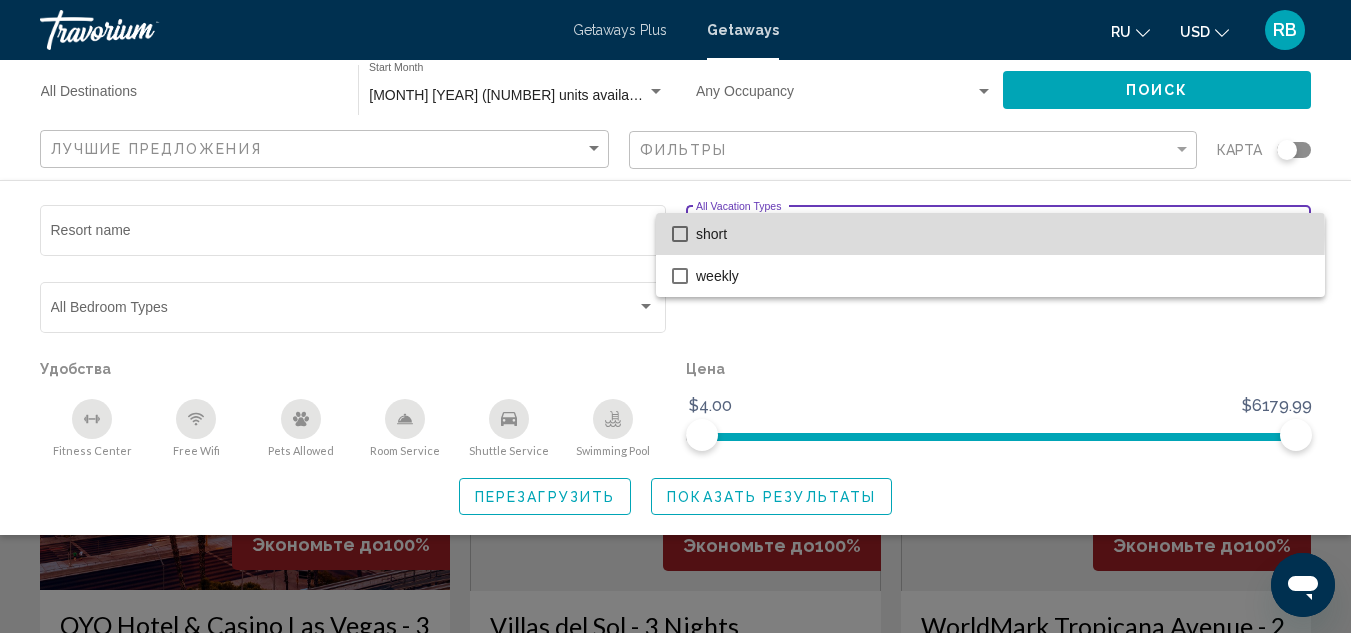 click on "short" at bounding box center [1002, 234] 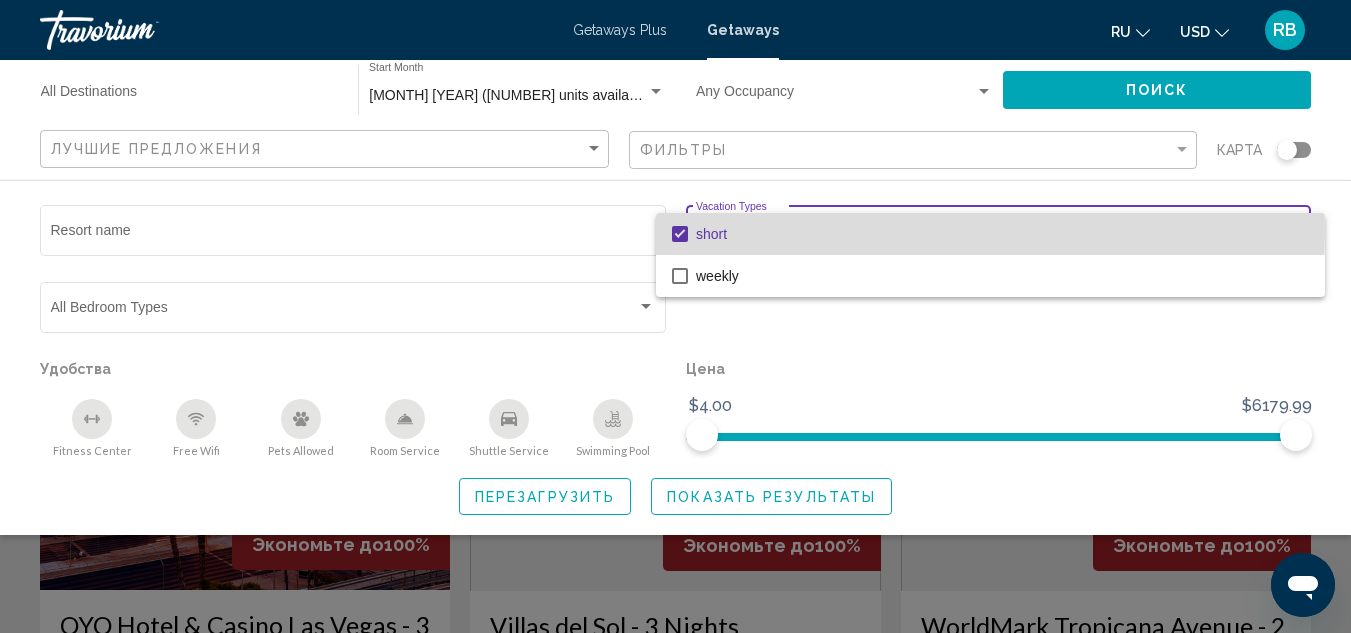 click at bounding box center (680, 234) 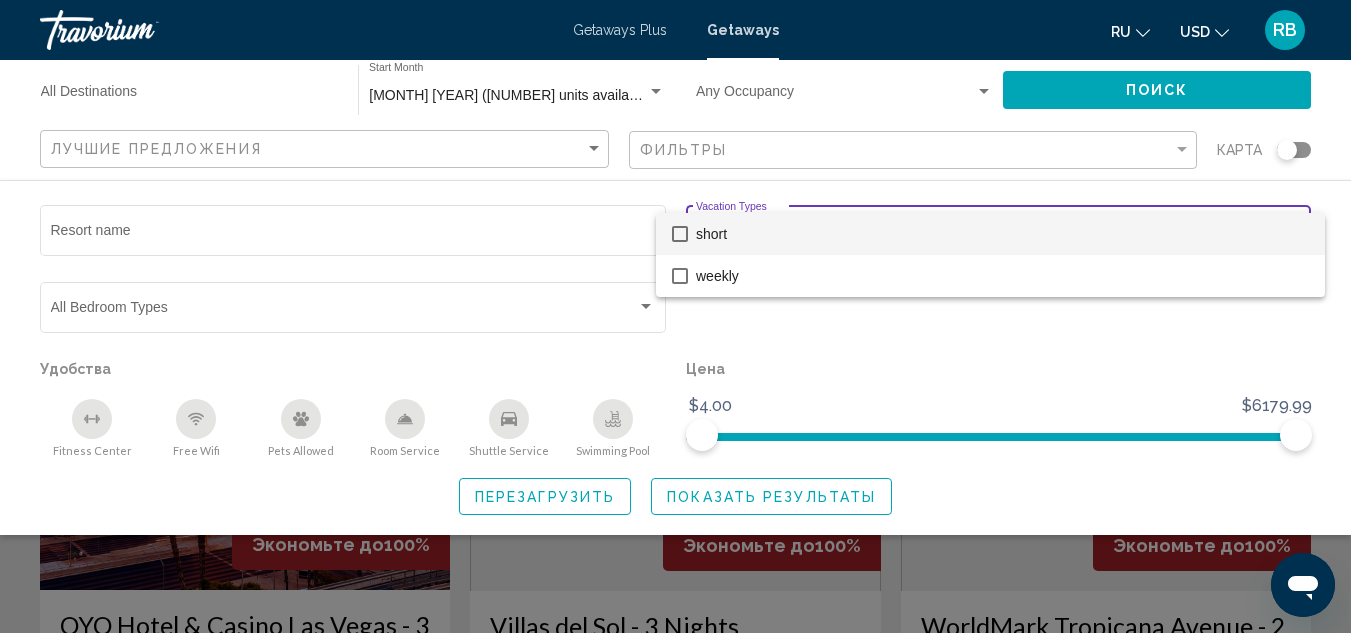 click at bounding box center (675, 316) 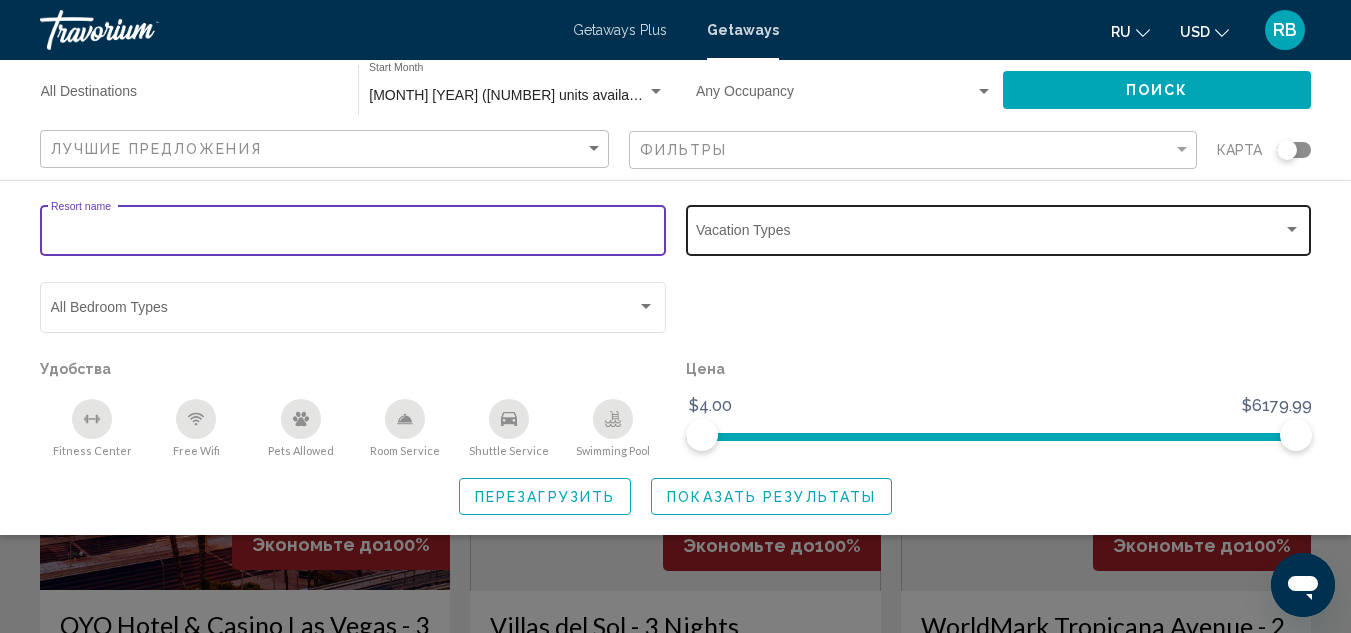 click on "Resort name" at bounding box center (353, 234) 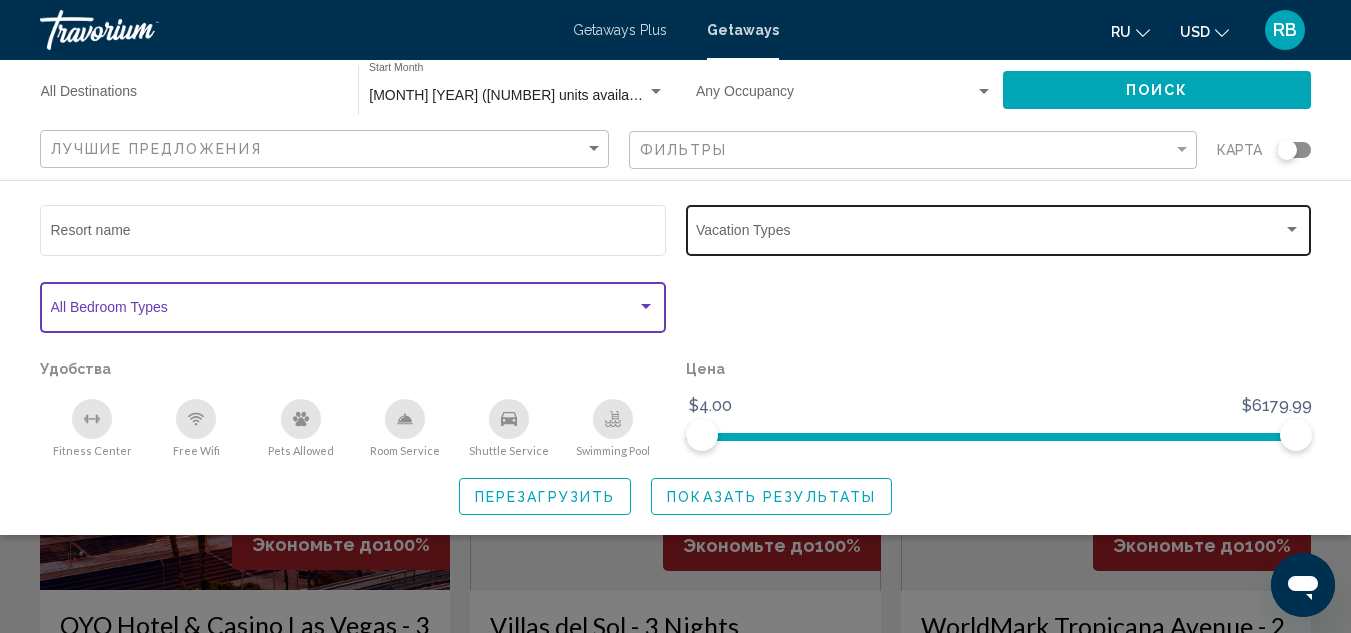 click at bounding box center [344, 311] 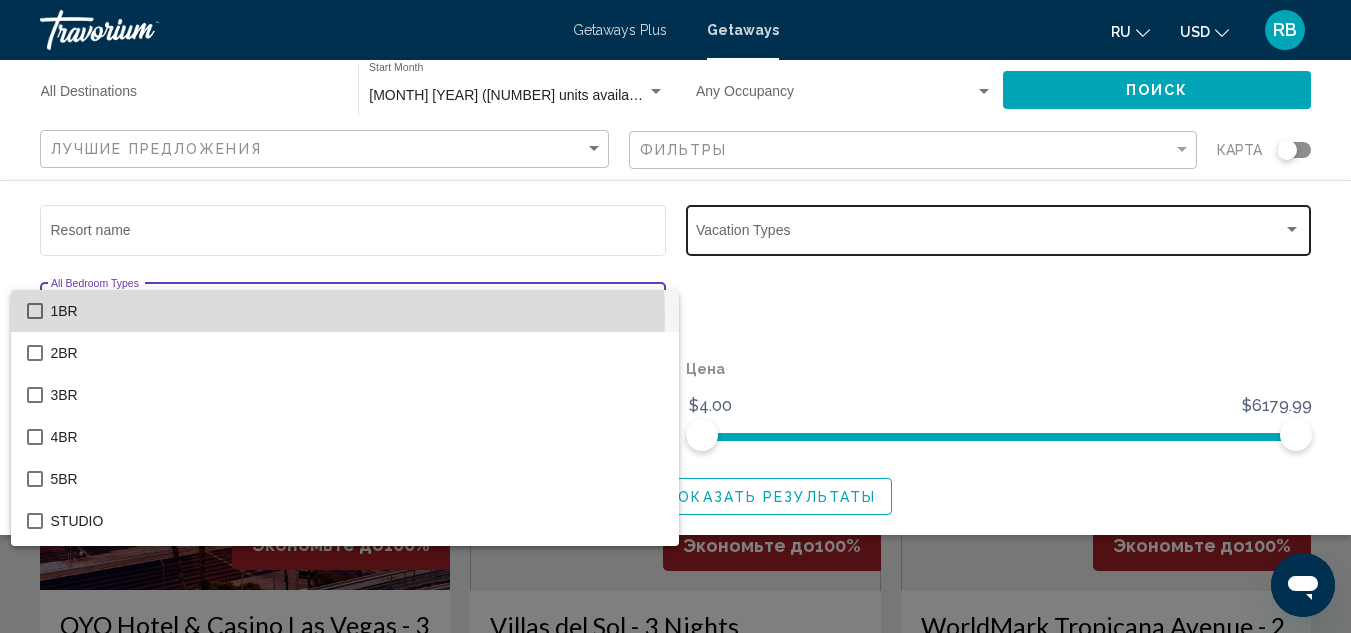 click on "1BR" at bounding box center [357, 311] 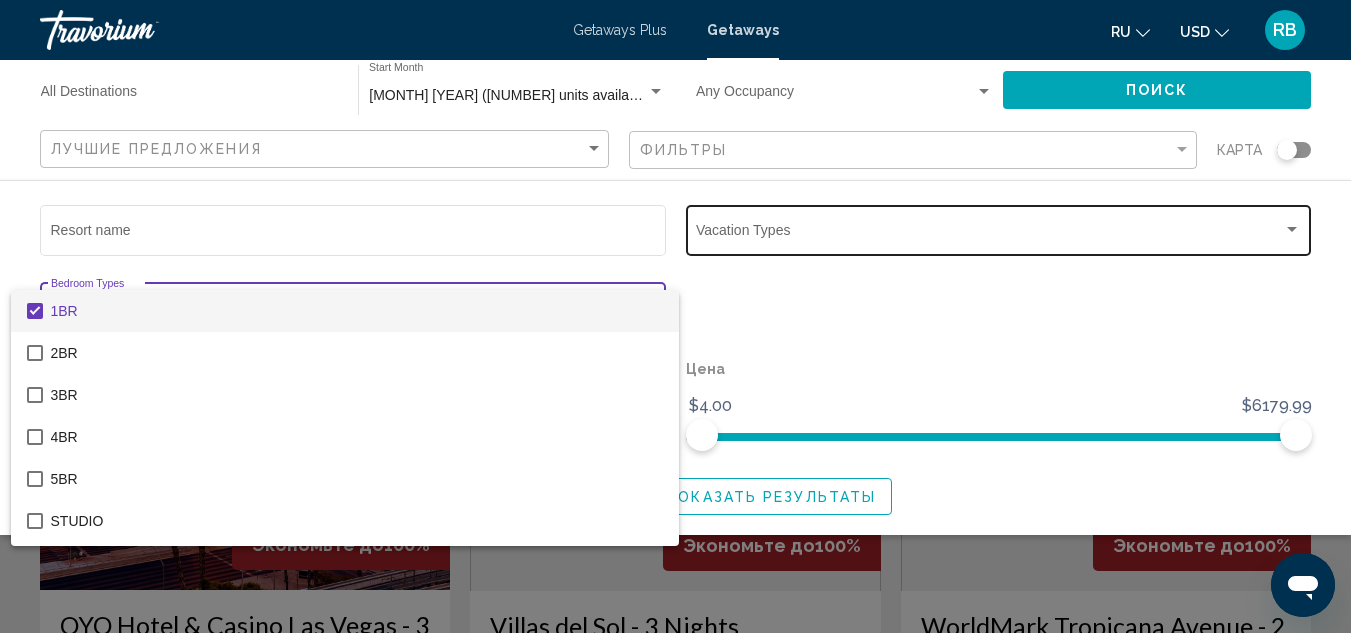 click on "1BR" at bounding box center [357, 311] 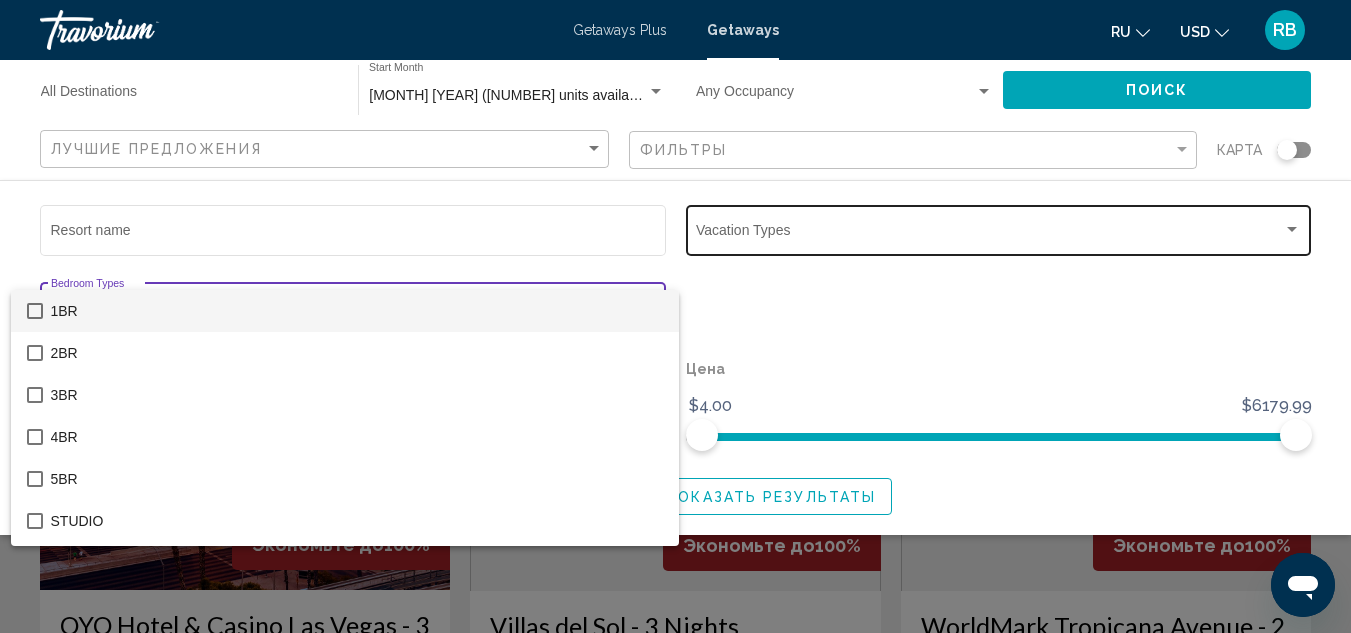 click at bounding box center (675, 316) 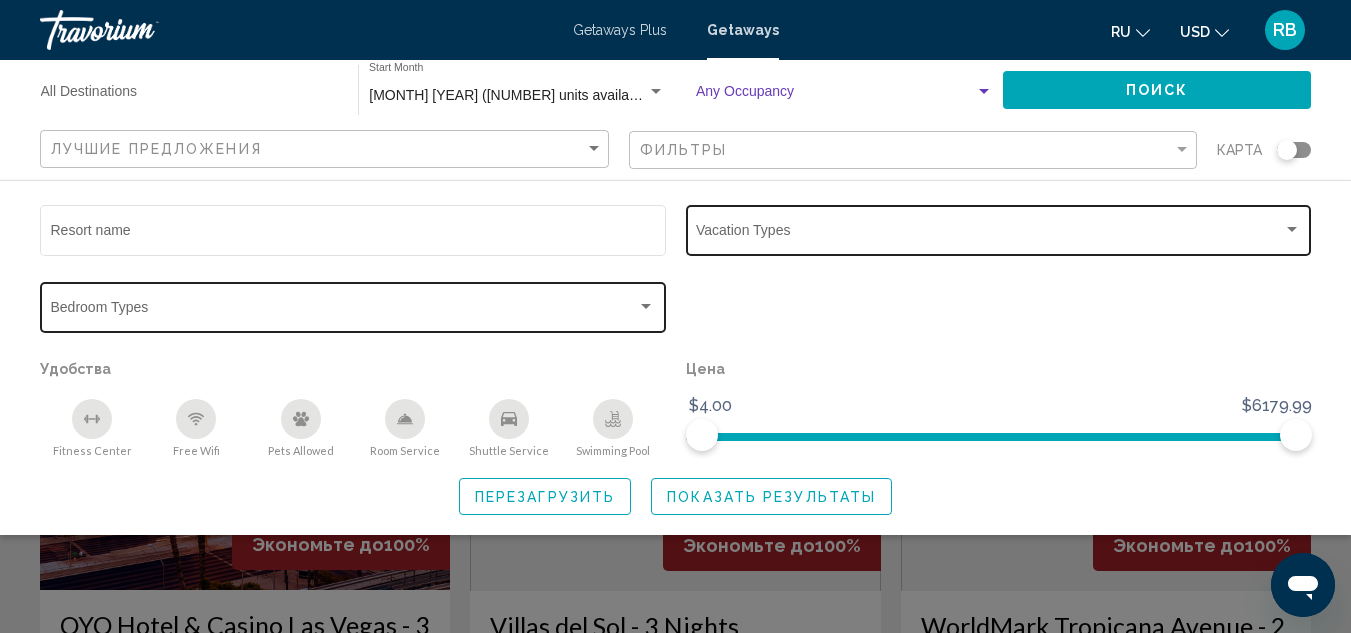 click at bounding box center (835, 96) 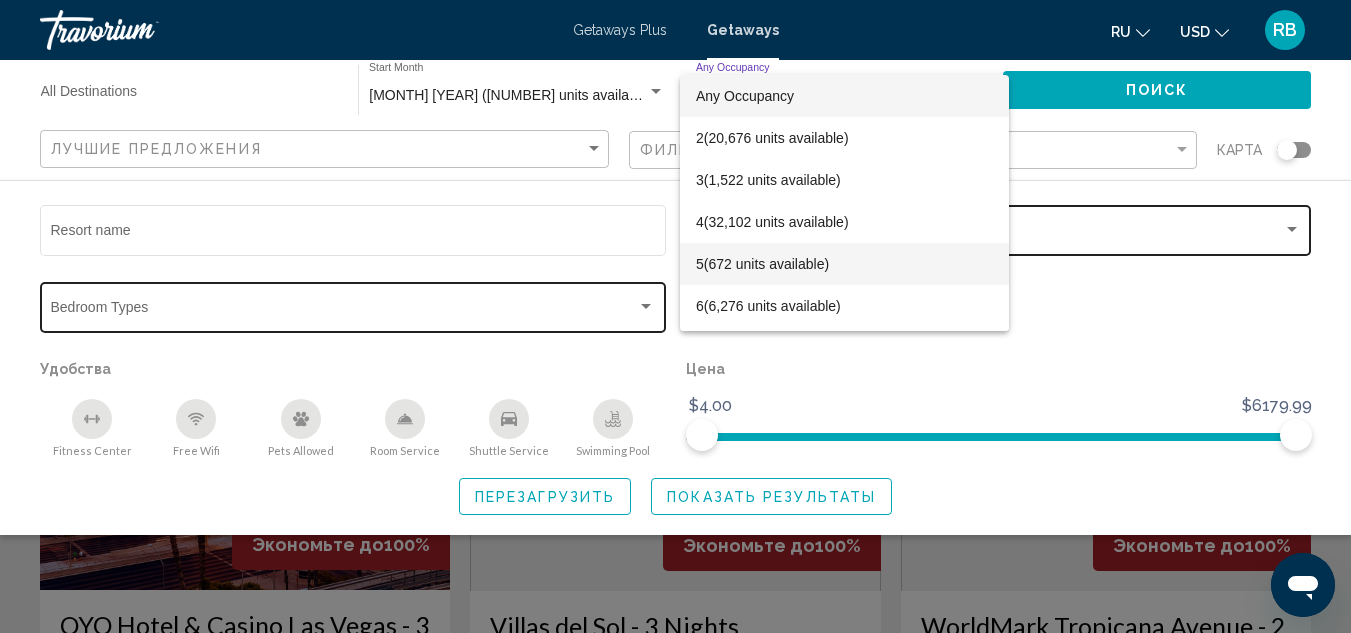 click on "[NUMBER] ([NUMBER] units available)" at bounding box center (844, 264) 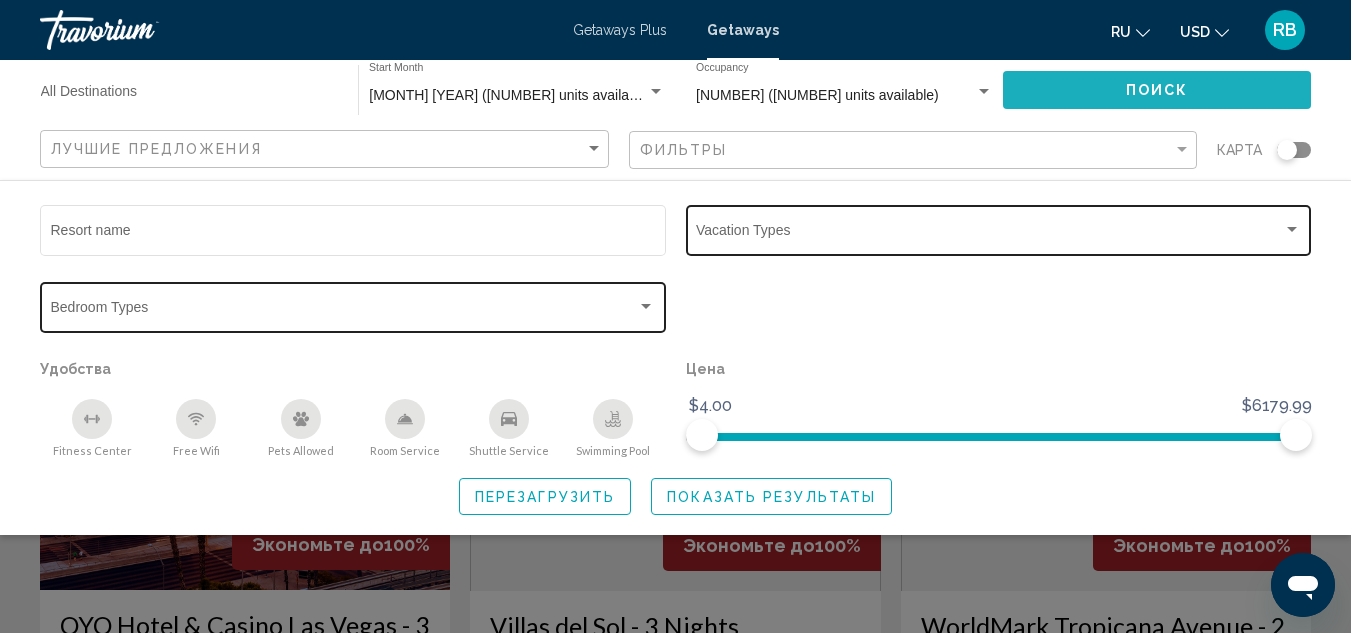 click on "Поиск" 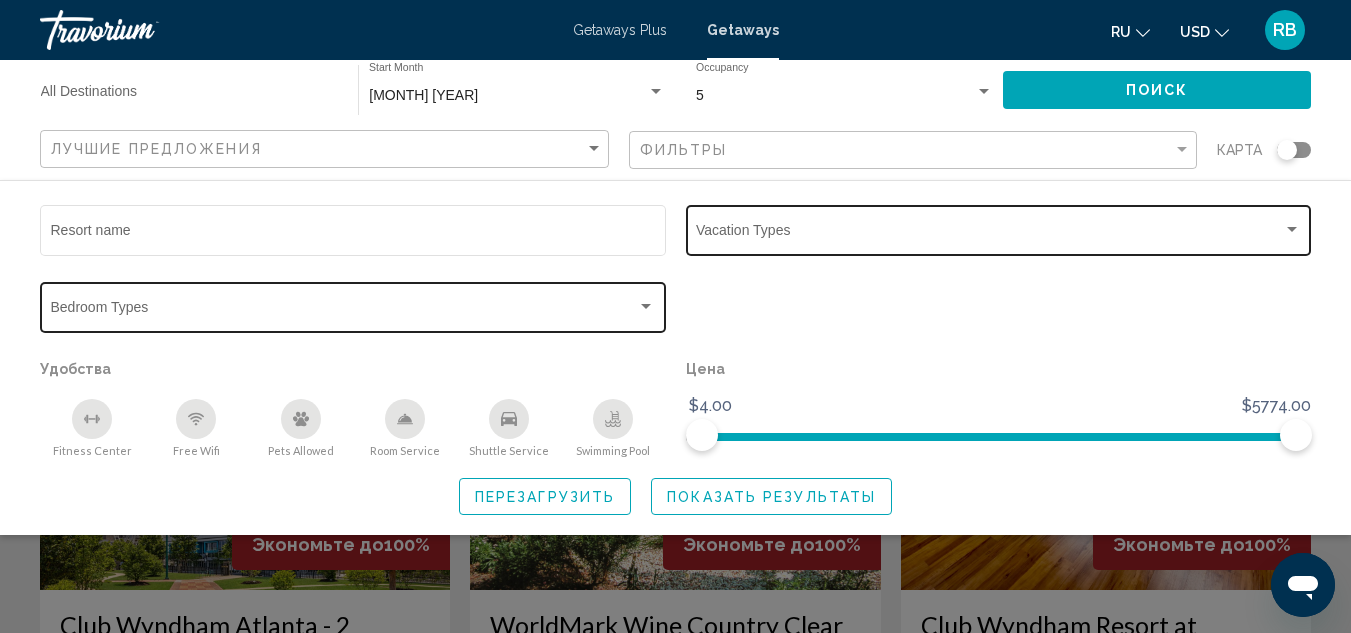 click 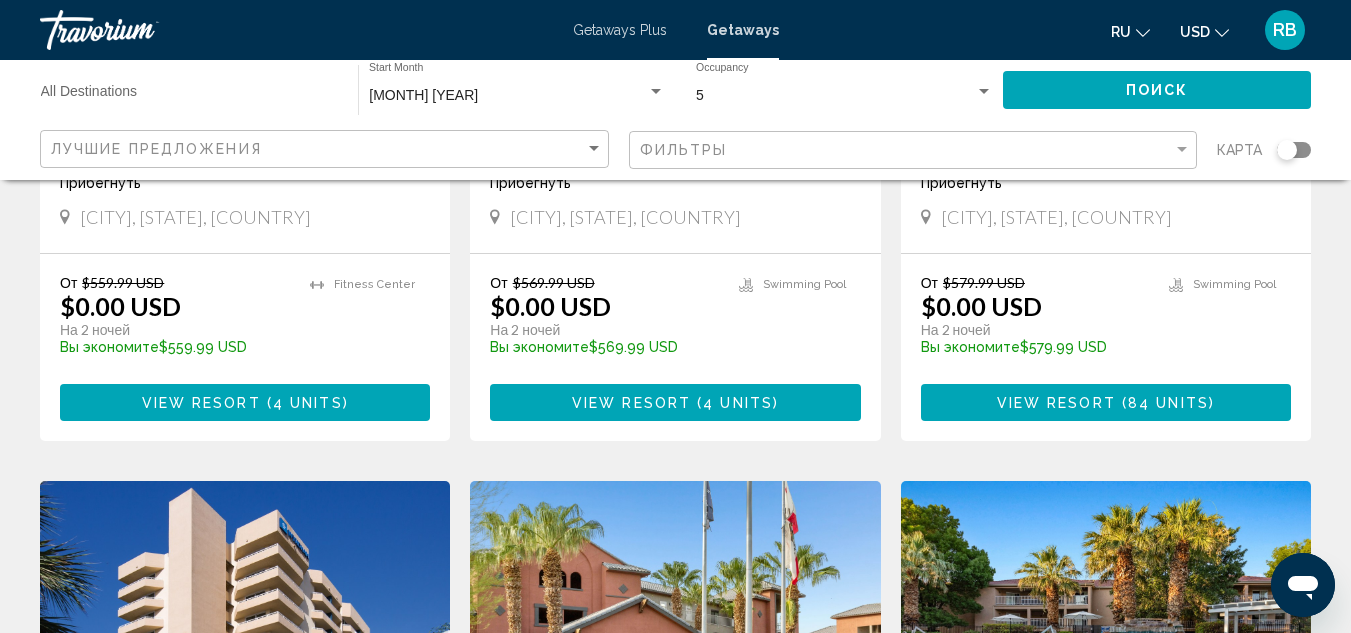 scroll, scrollTop: 0, scrollLeft: 0, axis: both 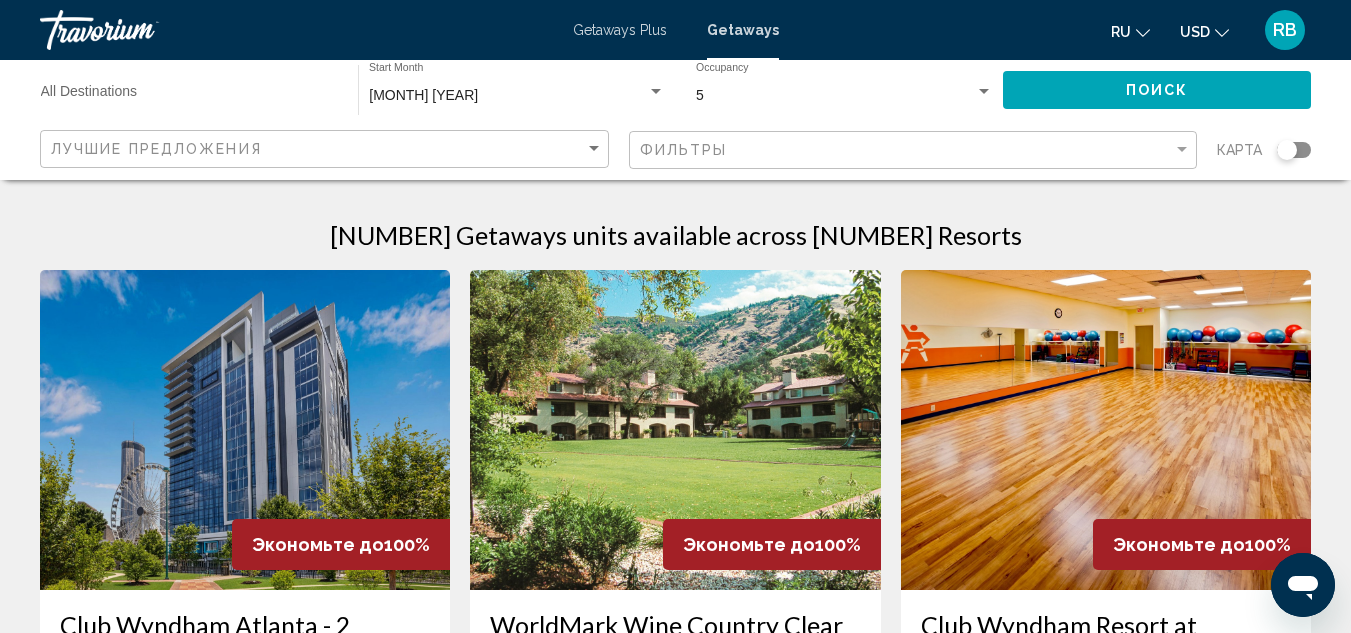 click on "5" at bounding box center [835, 96] 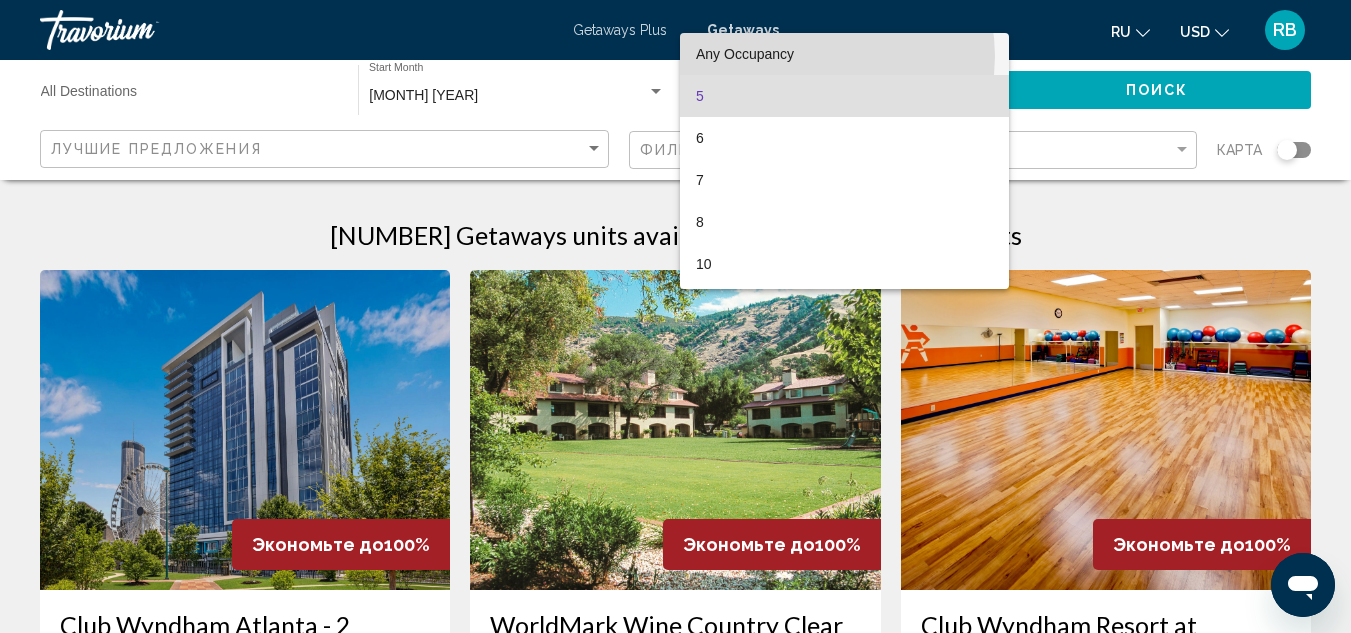 click on "Any Occupancy" at bounding box center [844, 54] 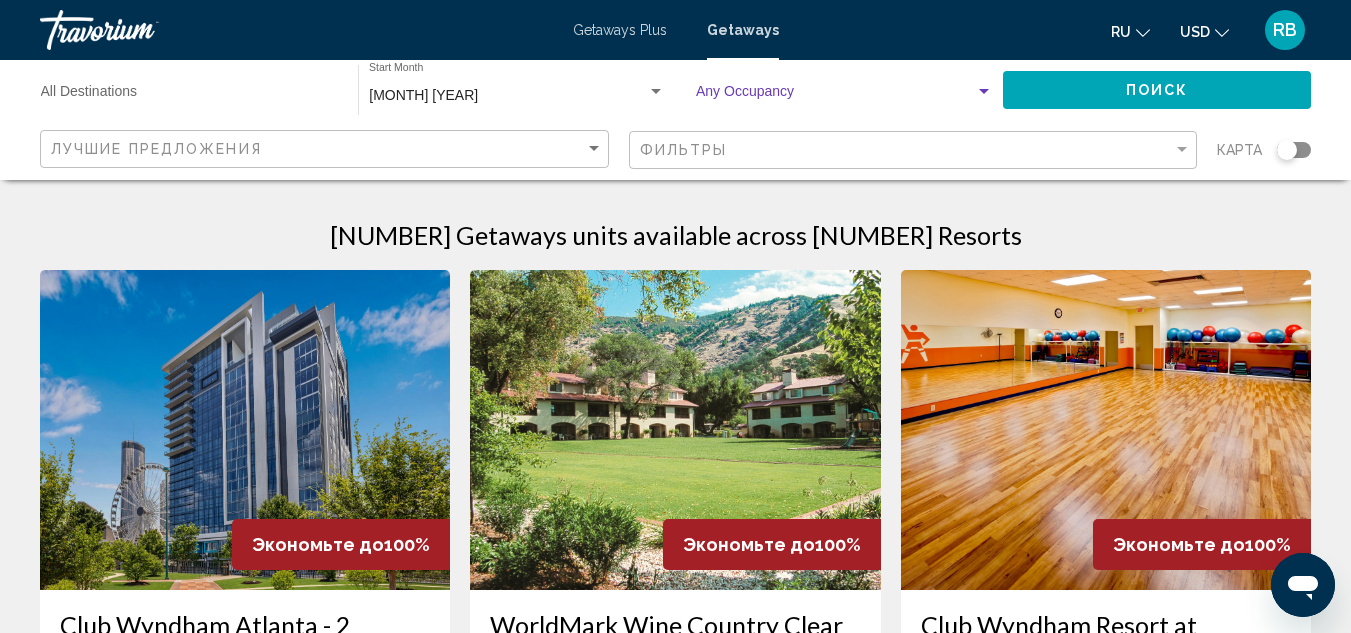click on "Destination All Destinations" at bounding box center [189, 96] 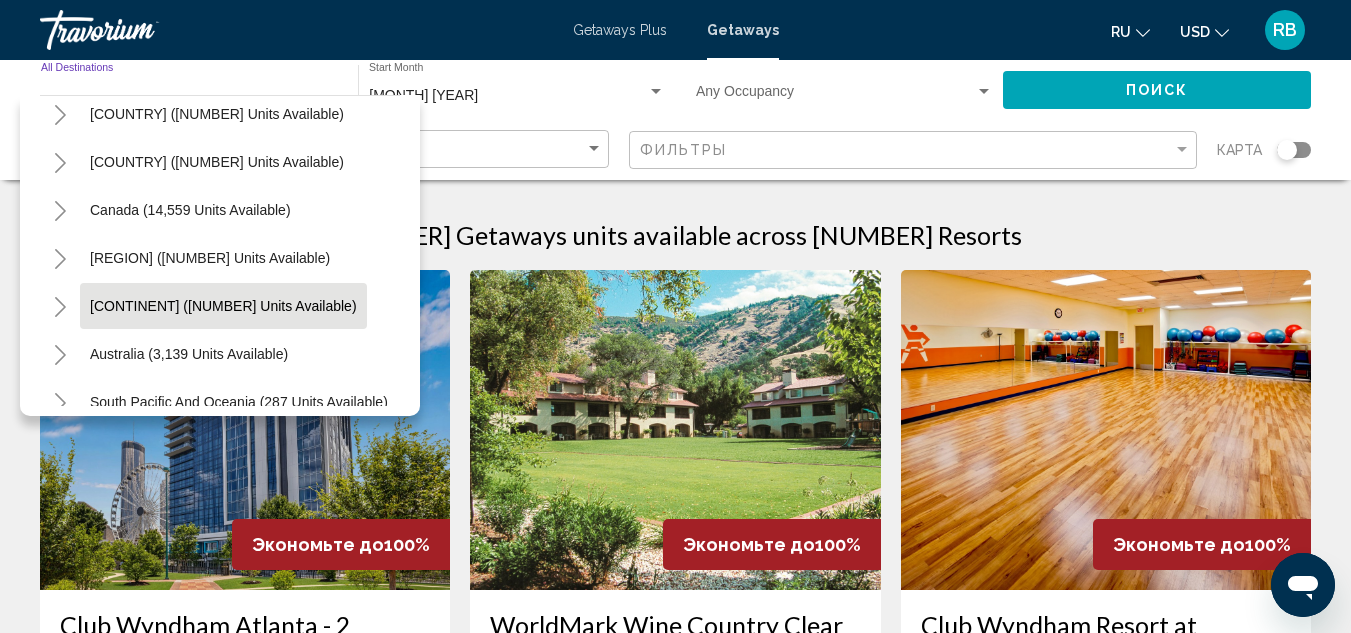 scroll, scrollTop: 100, scrollLeft: 0, axis: vertical 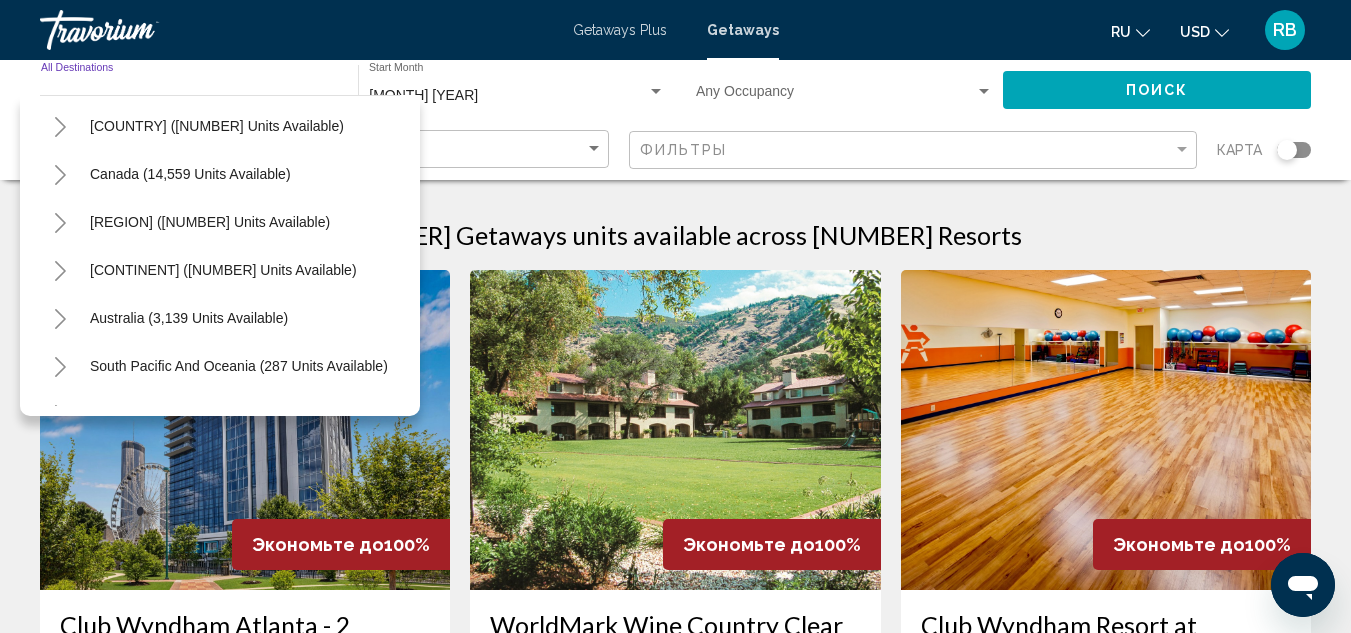 click 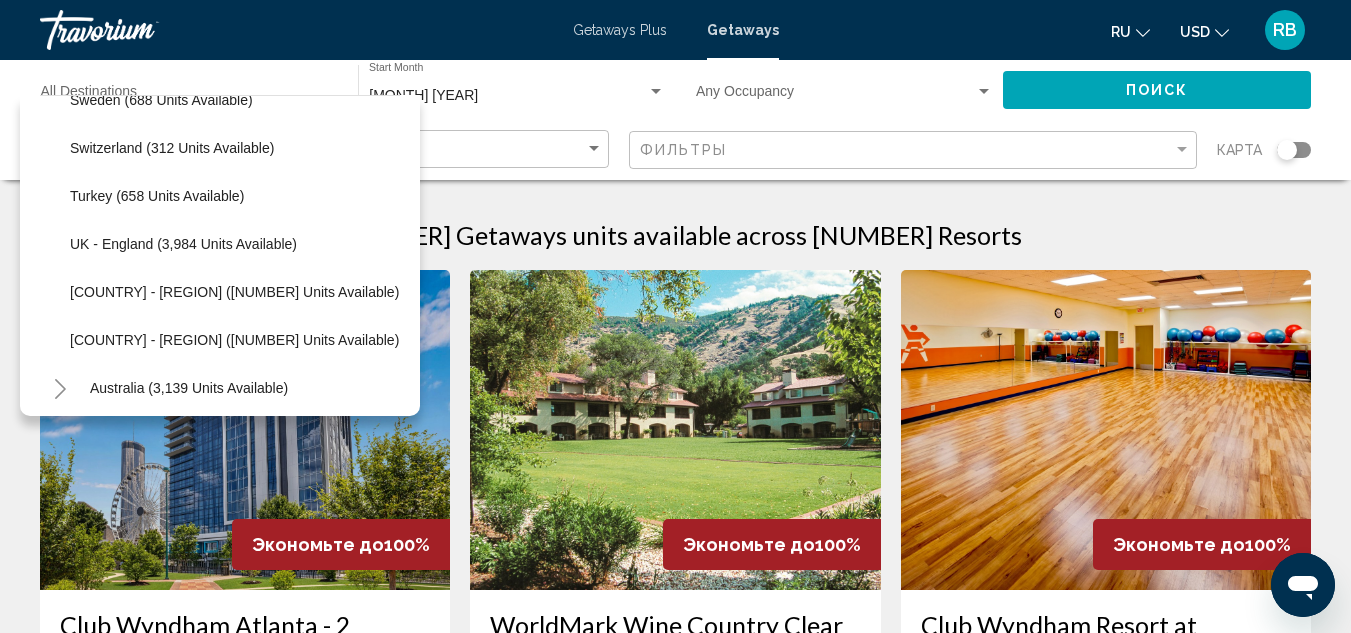 scroll, scrollTop: 1200, scrollLeft: 0, axis: vertical 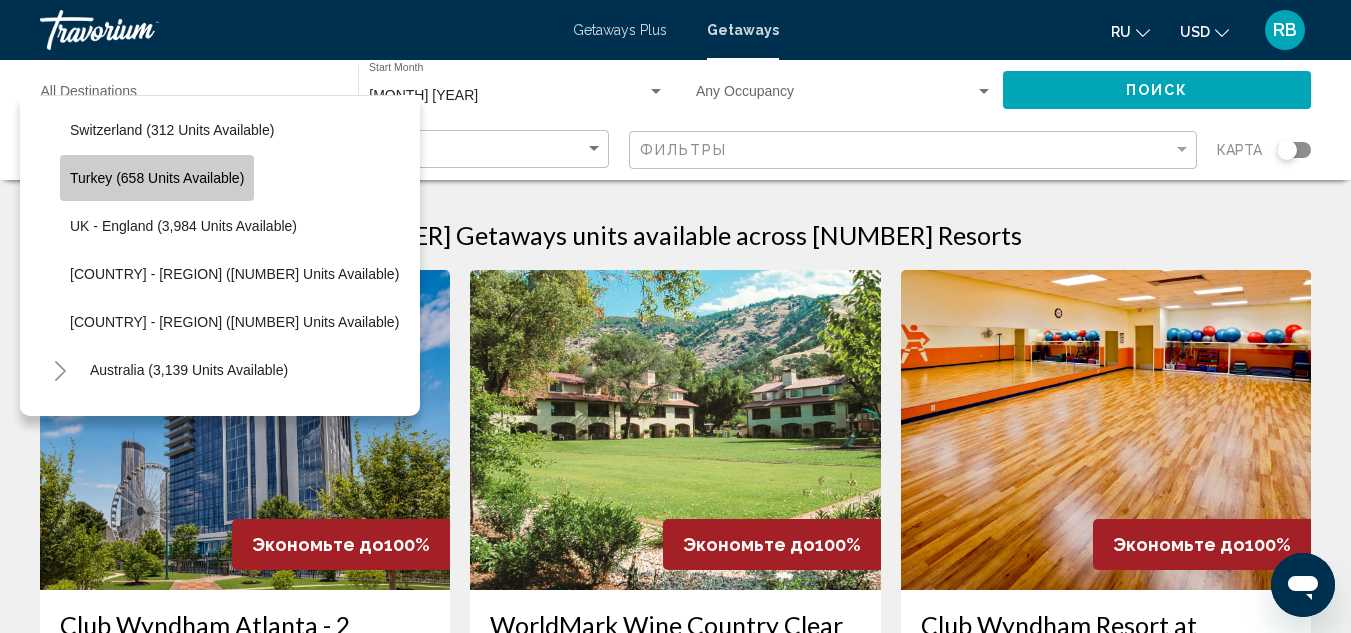 click on "Turkey (658 units available)" 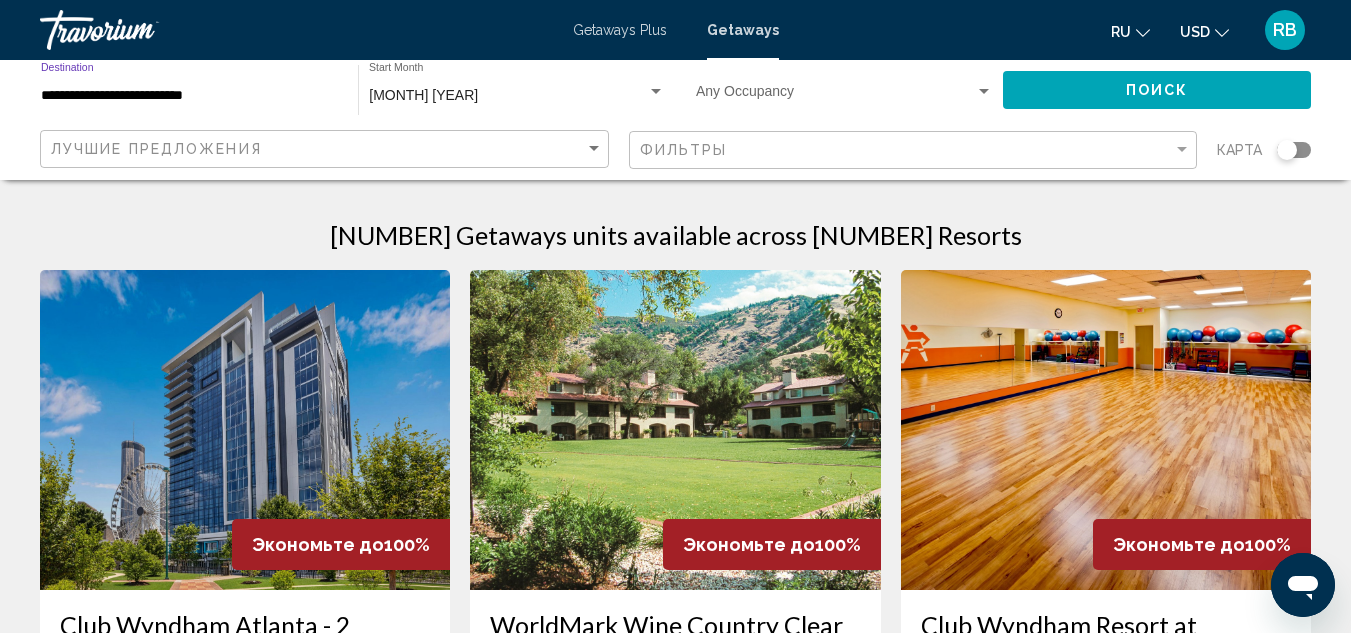 click on "Поиск" 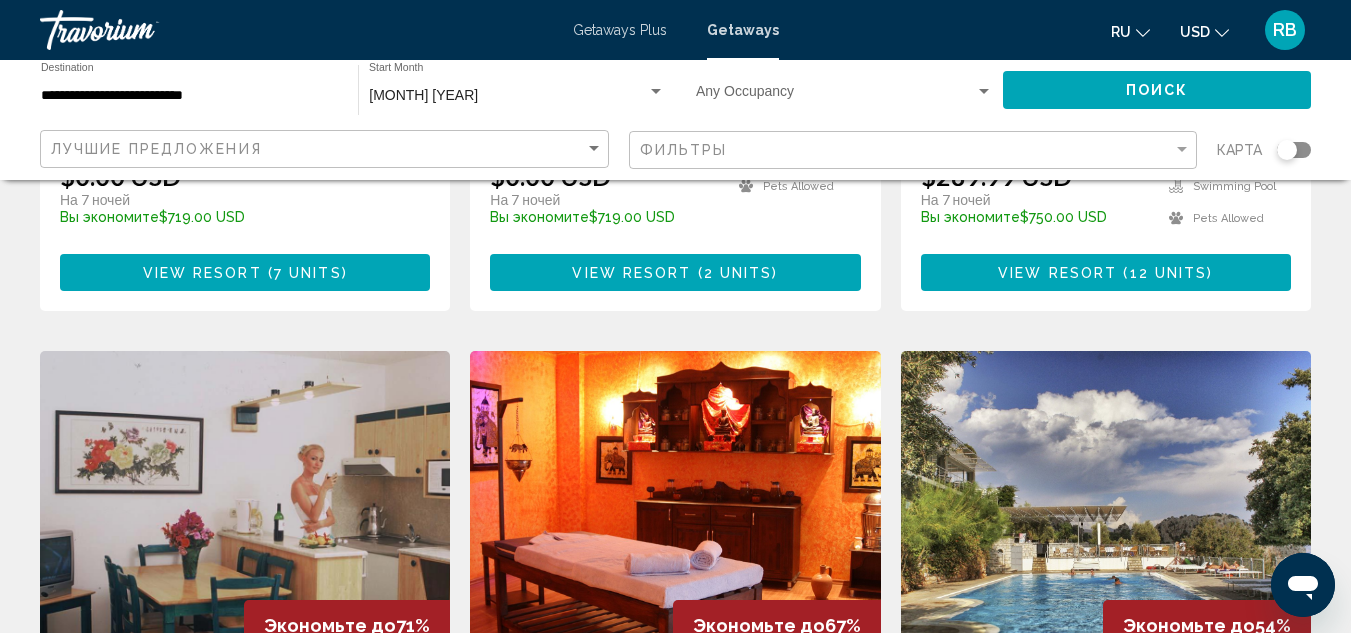 scroll, scrollTop: 500, scrollLeft: 0, axis: vertical 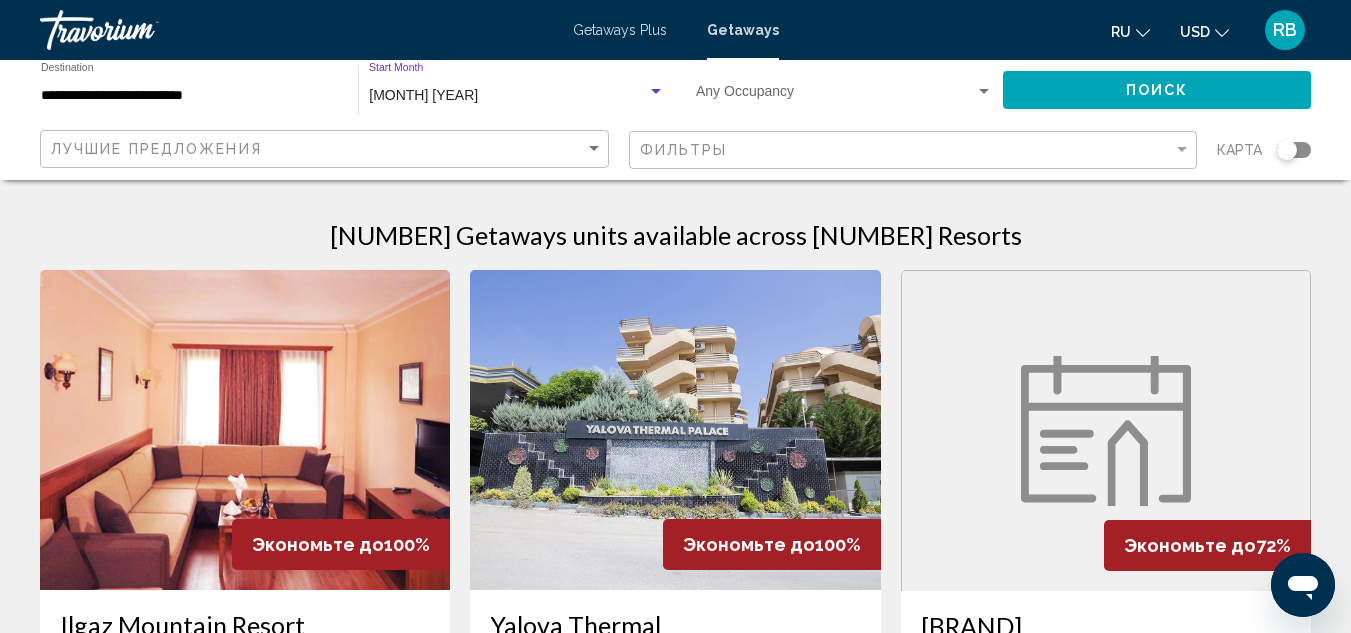 click on "[MONTH] [YEAR]" at bounding box center (423, 95) 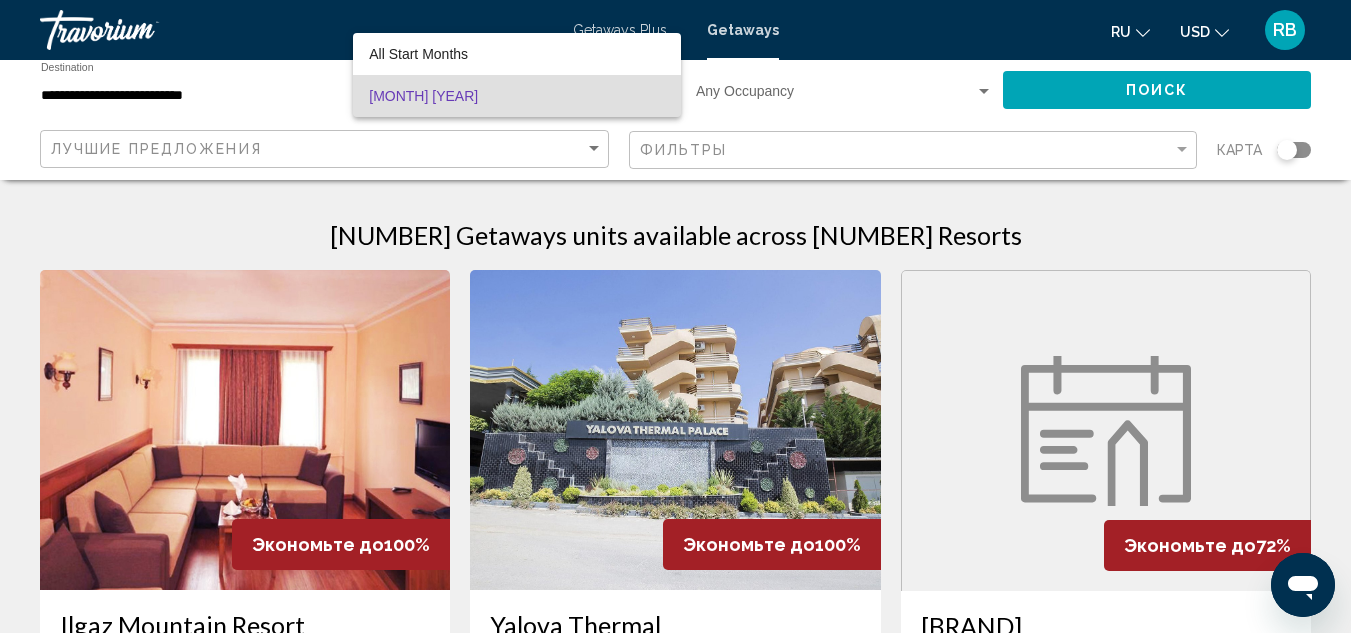 click on "[MONTH] [YEAR]" at bounding box center [517, 96] 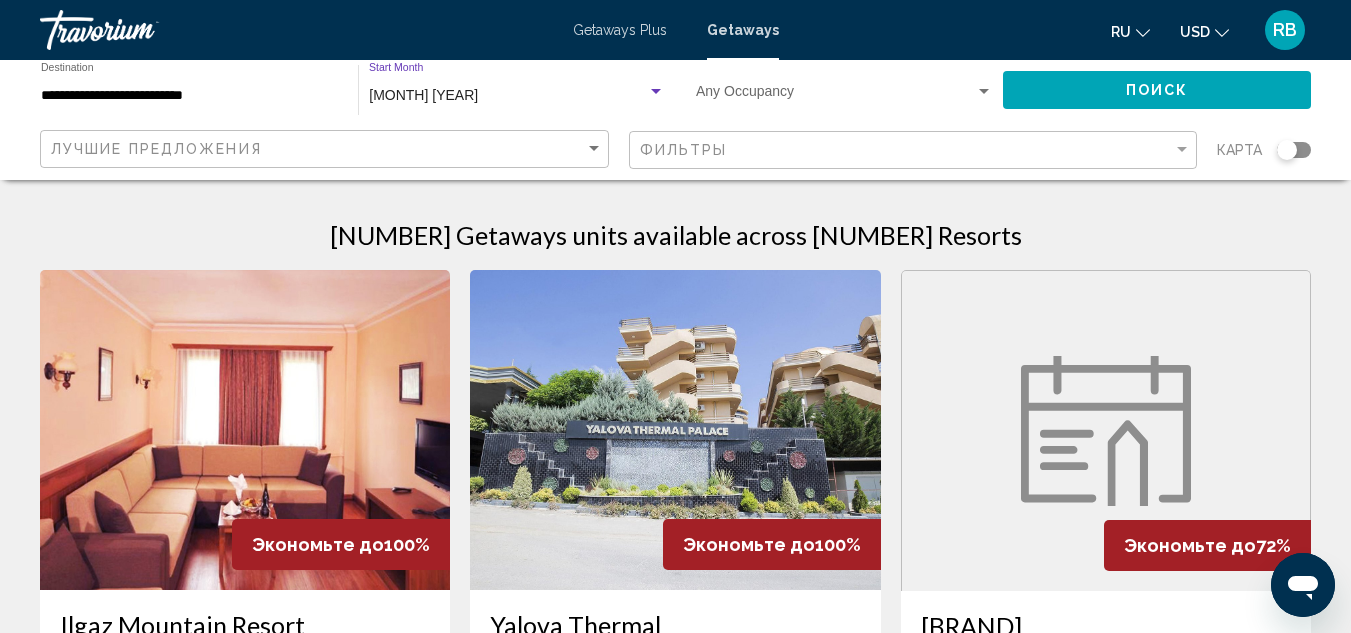 click on "[MONTH] [YEAR]" at bounding box center [423, 95] 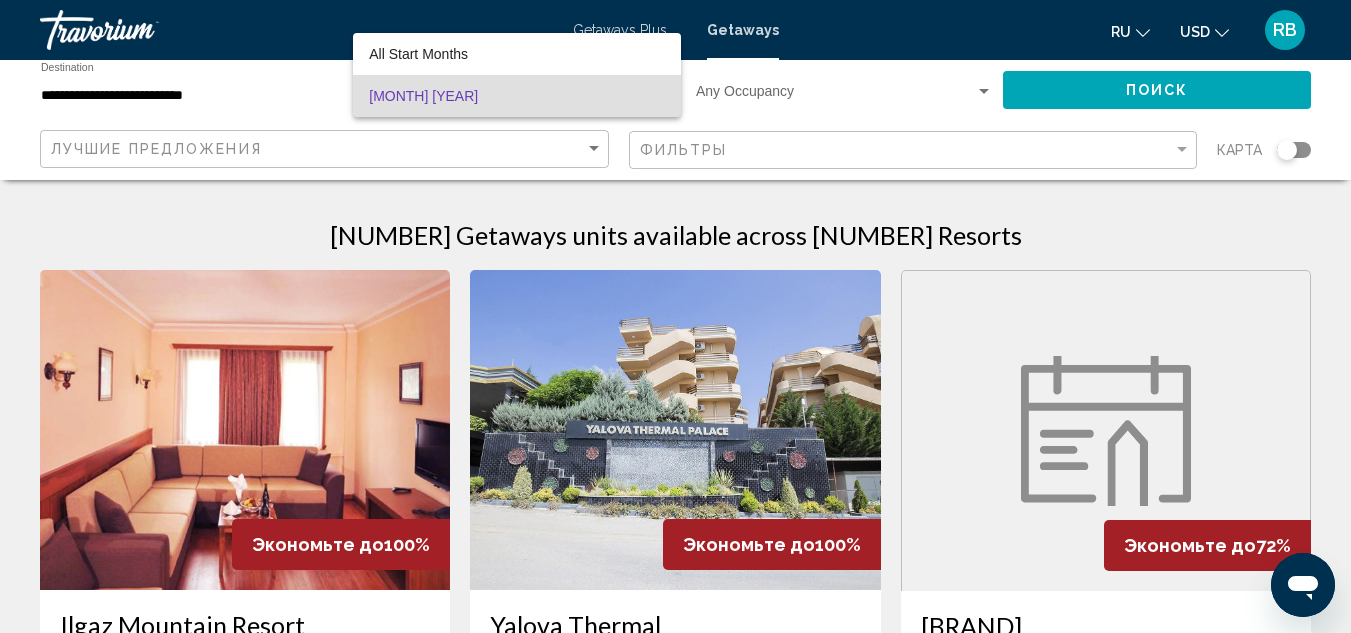 click on "[MONTH] [YEAR]" at bounding box center [517, 96] 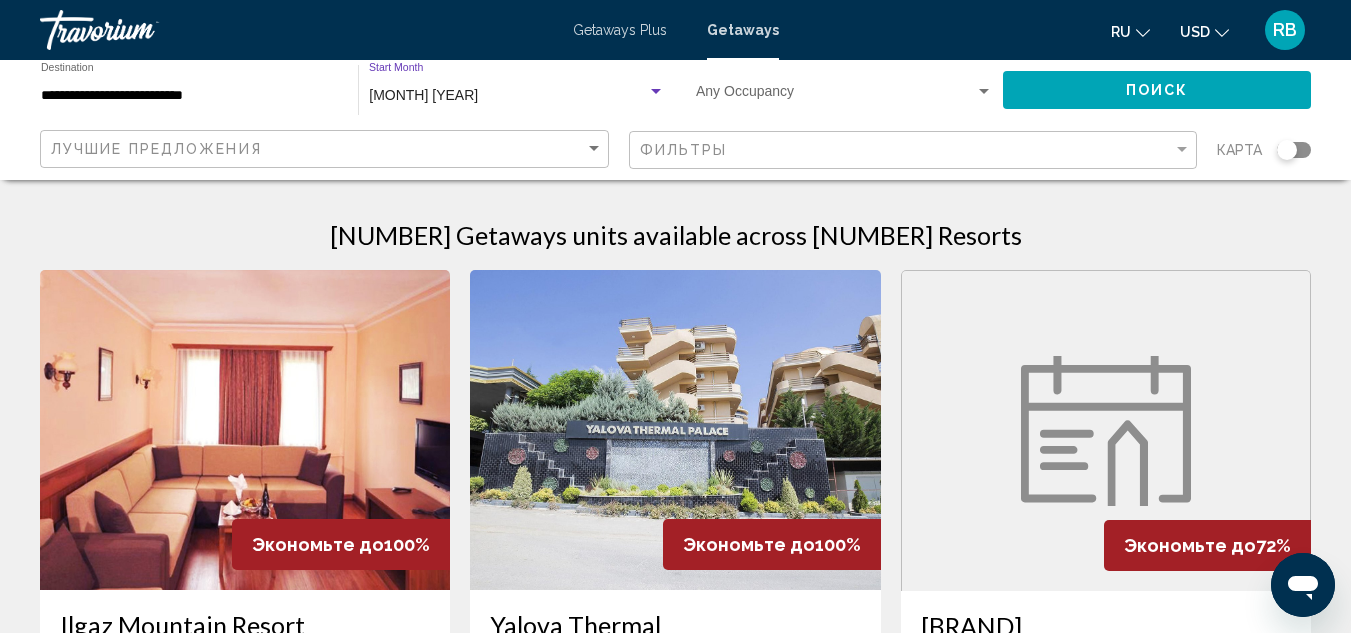 click at bounding box center (835, 96) 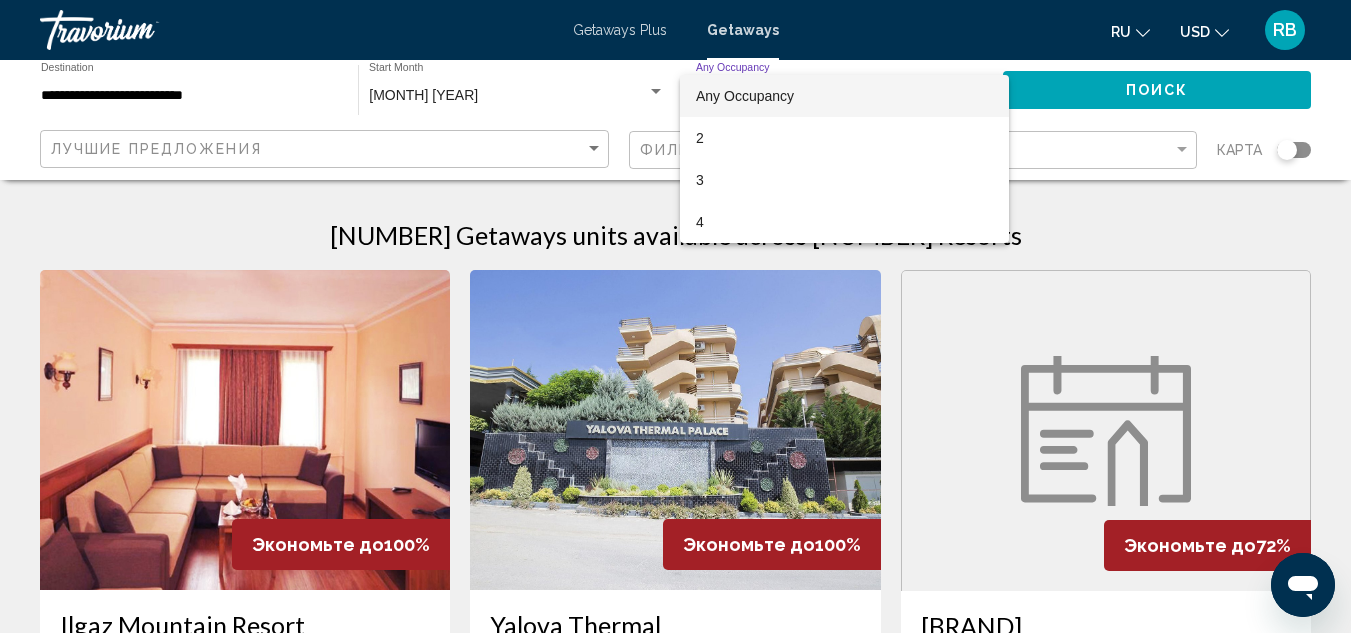 click on "Any Occupancy" at bounding box center [745, 96] 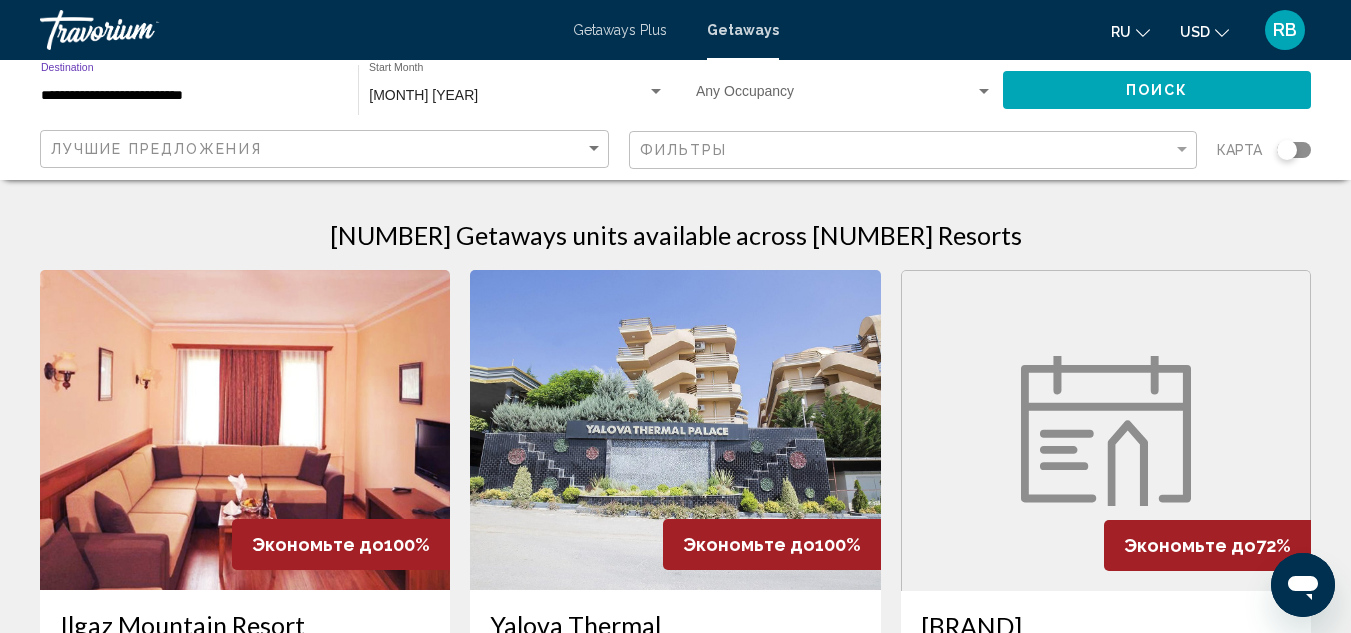 click on "**********" at bounding box center (189, 96) 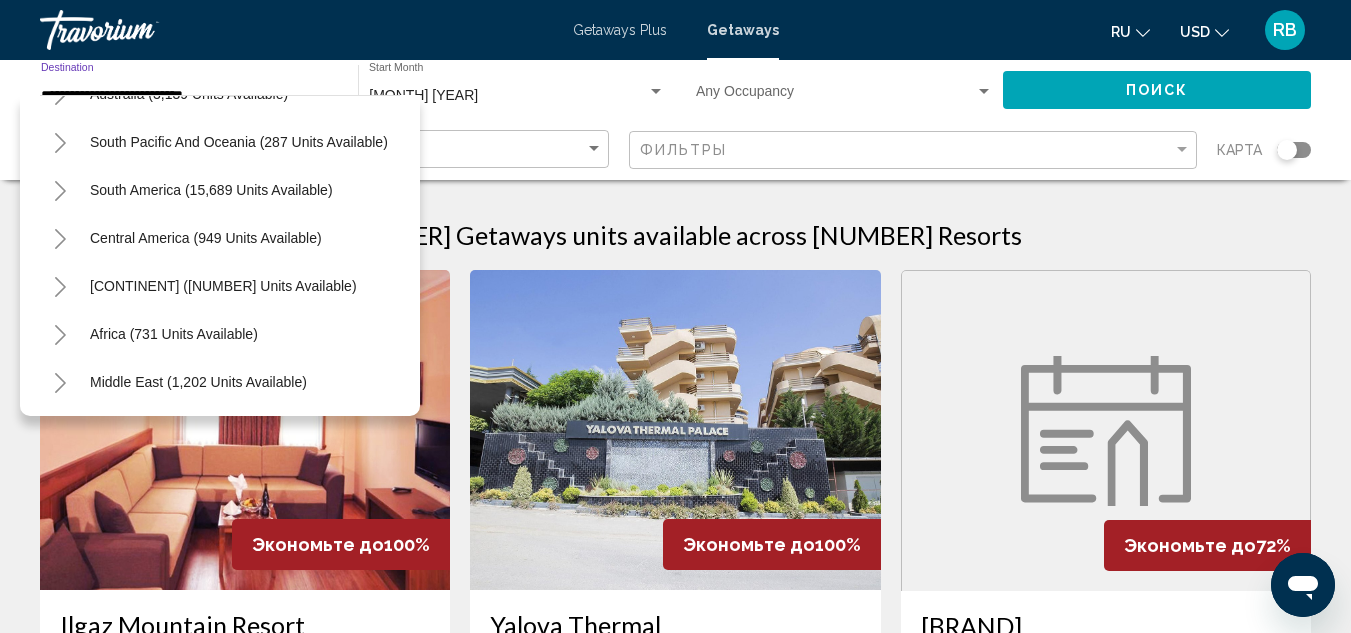 scroll, scrollTop: 1491, scrollLeft: 0, axis: vertical 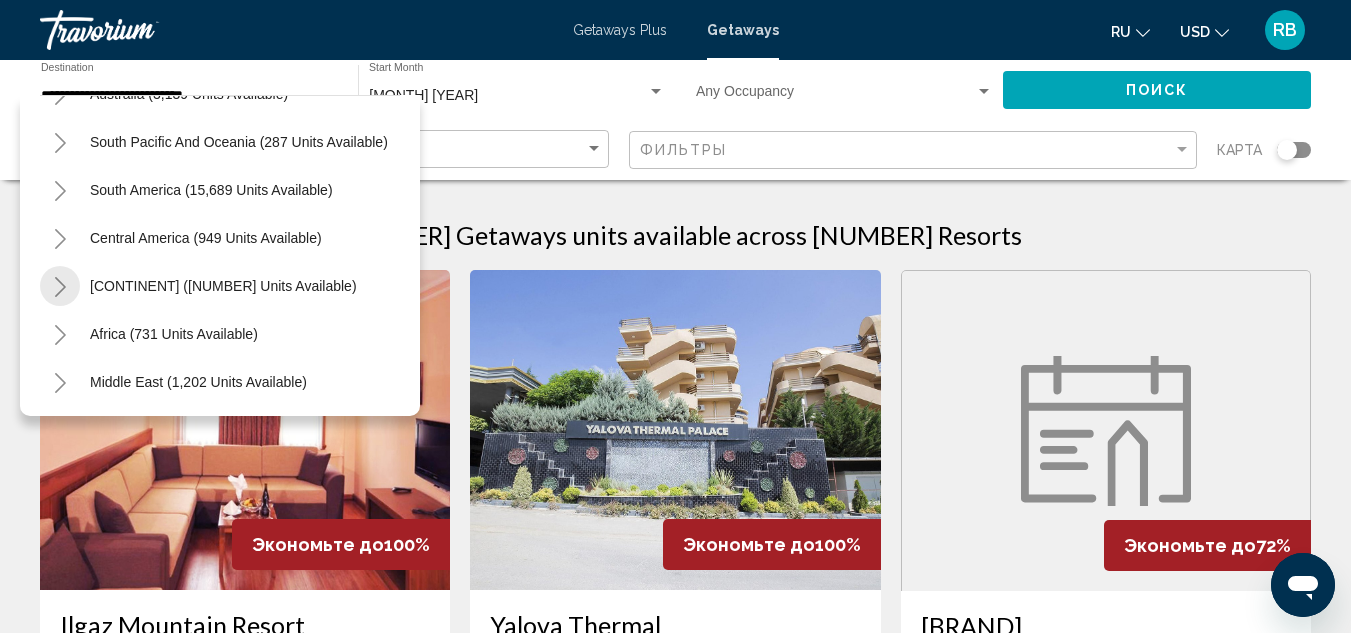 click 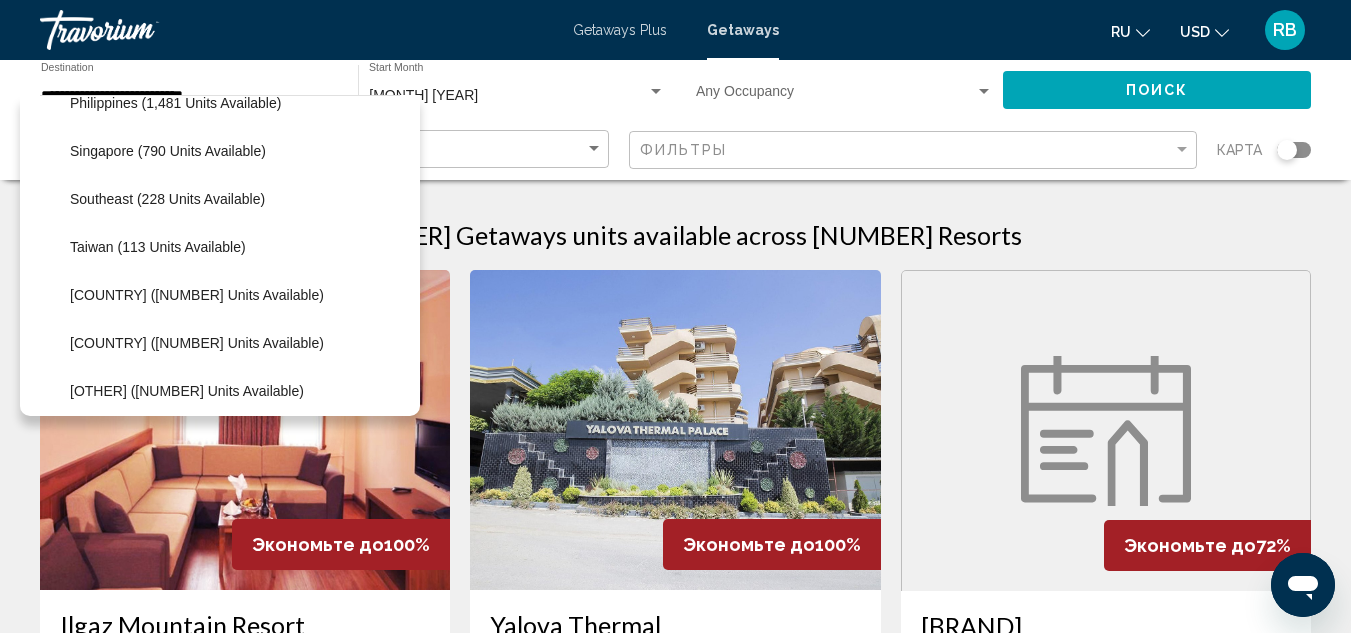 scroll, scrollTop: 2191, scrollLeft: 0, axis: vertical 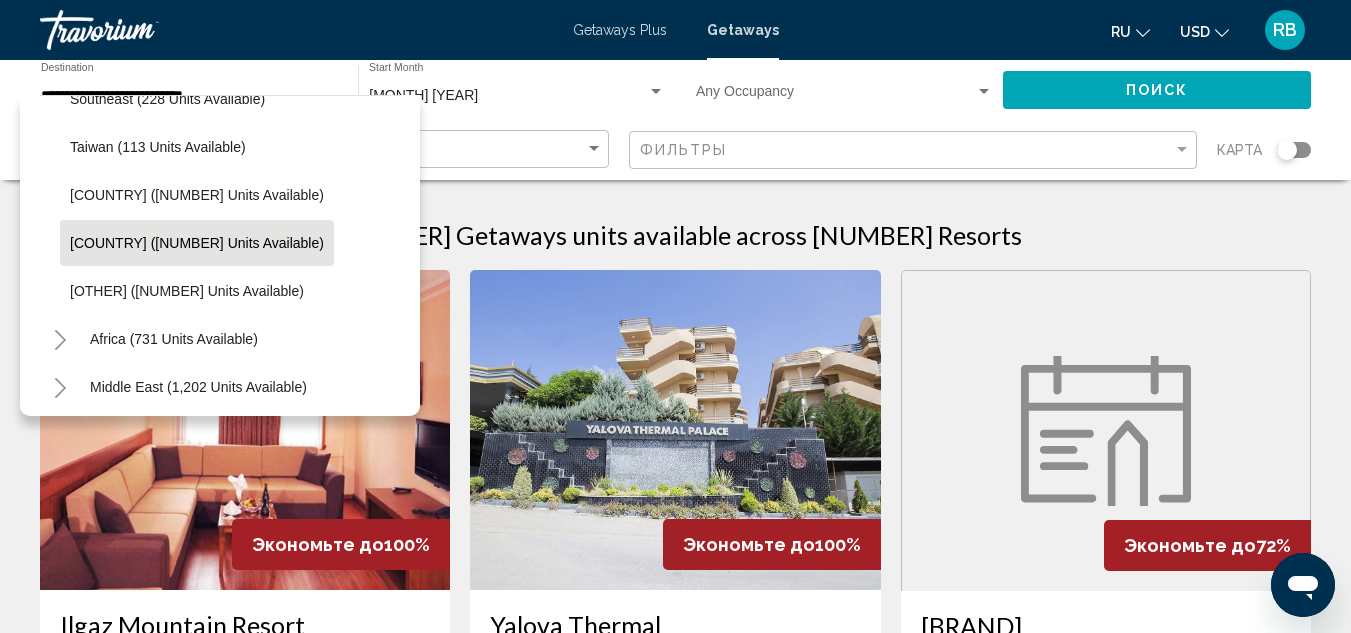 click on "[COUNTRY] ([NUMBER] units available)" 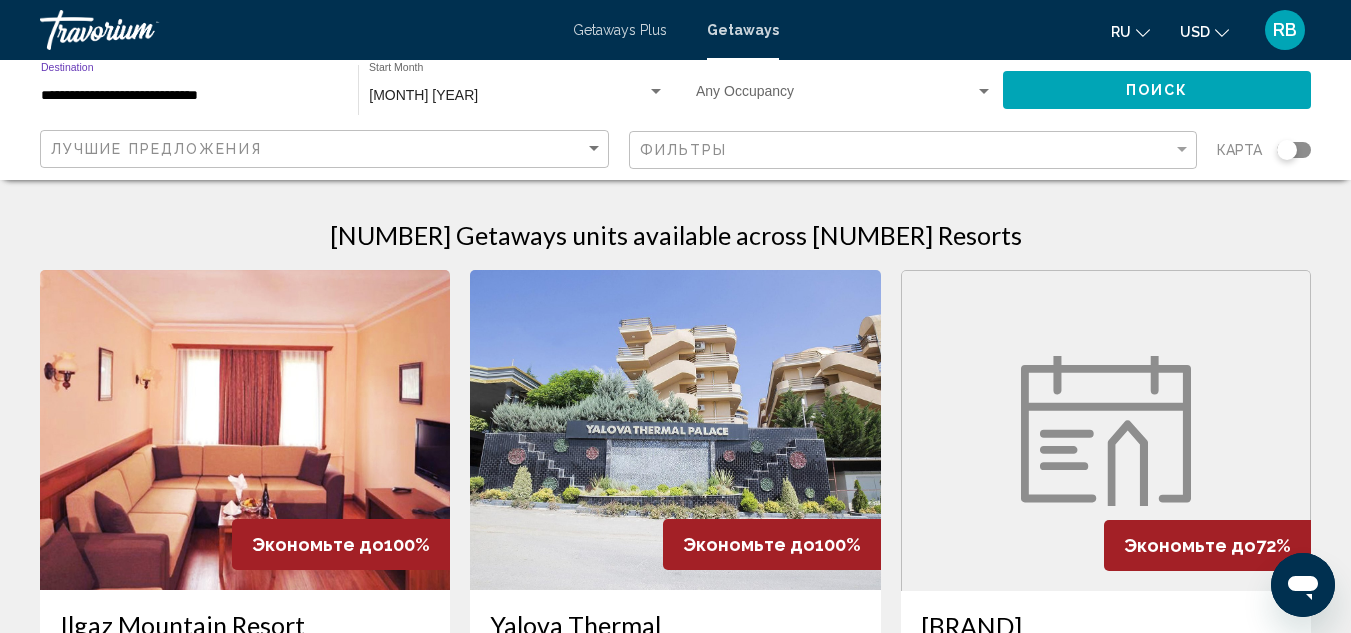 click on "Поиск" 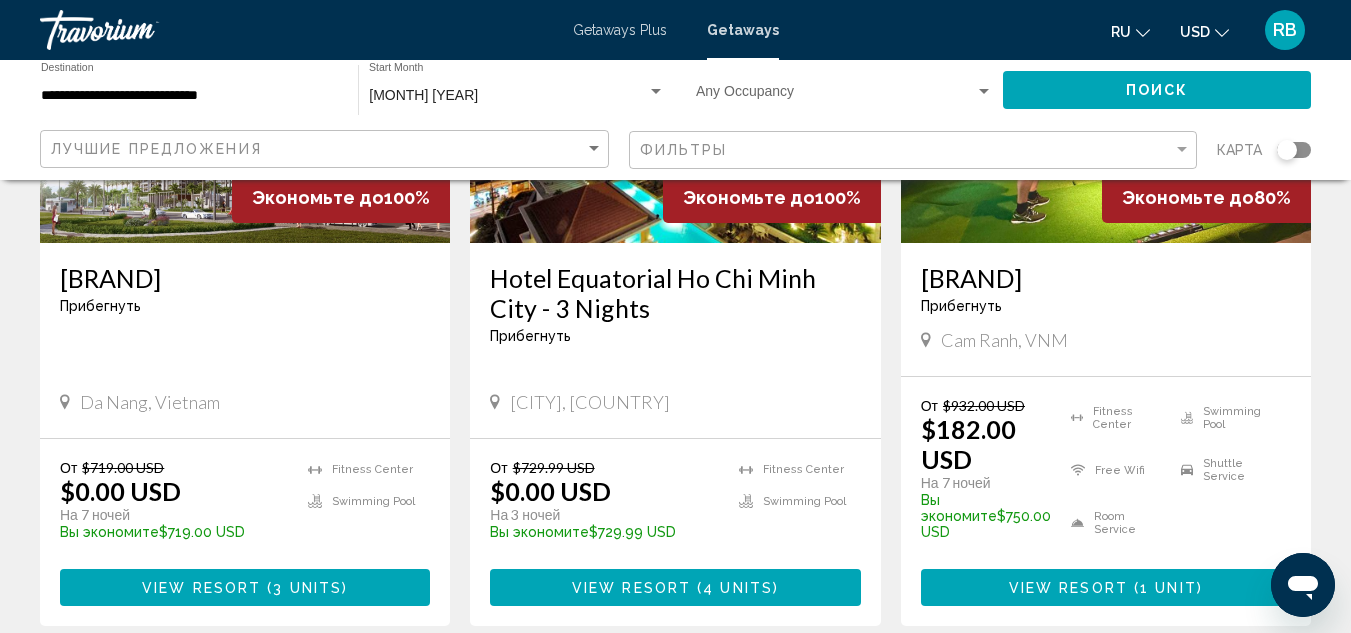 scroll, scrollTop: 301, scrollLeft: 0, axis: vertical 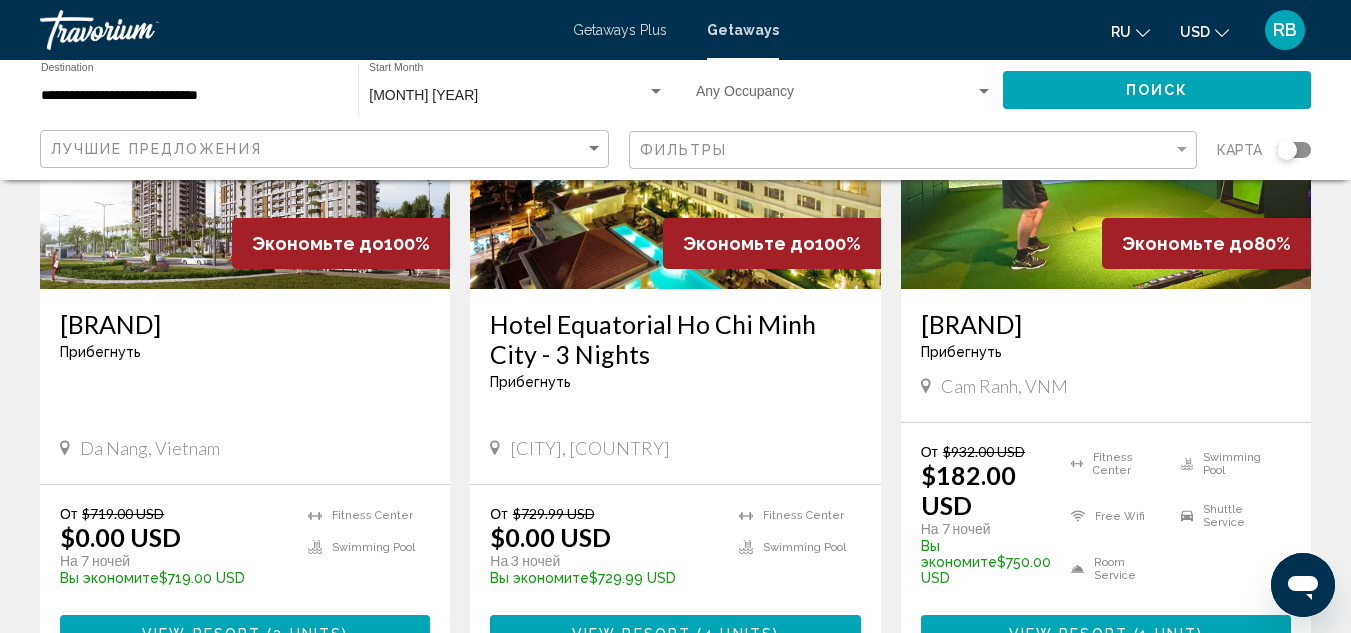 click on "[BRAND] Прибегнуть - Это курорт только для взрослых Da Nang, [STATE], [COUNTRY]" at bounding box center [245, 386] 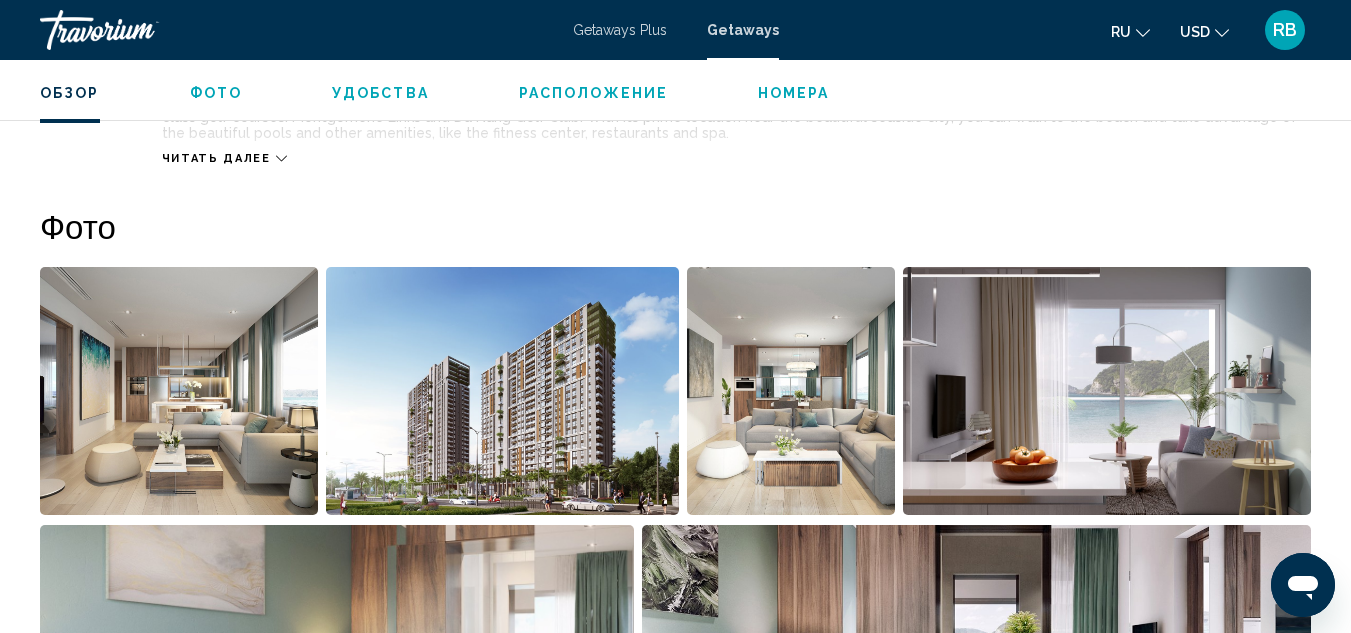 scroll, scrollTop: 1218, scrollLeft: 0, axis: vertical 